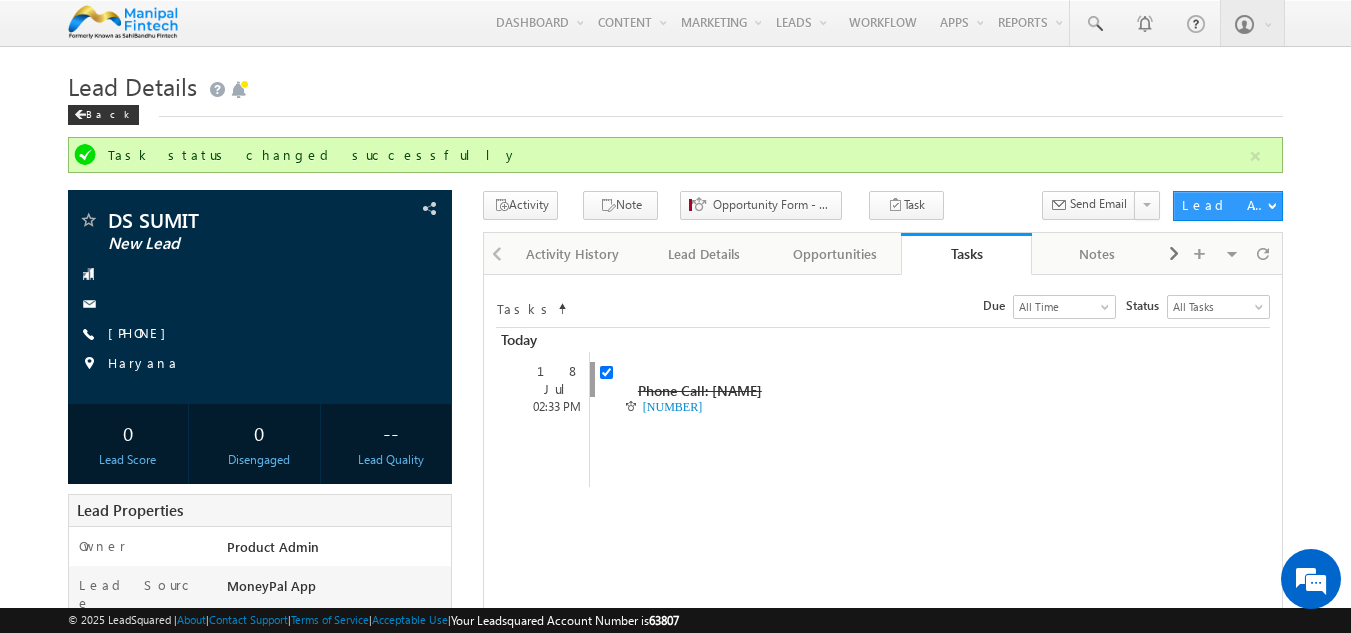 scroll, scrollTop: 0, scrollLeft: 0, axis: both 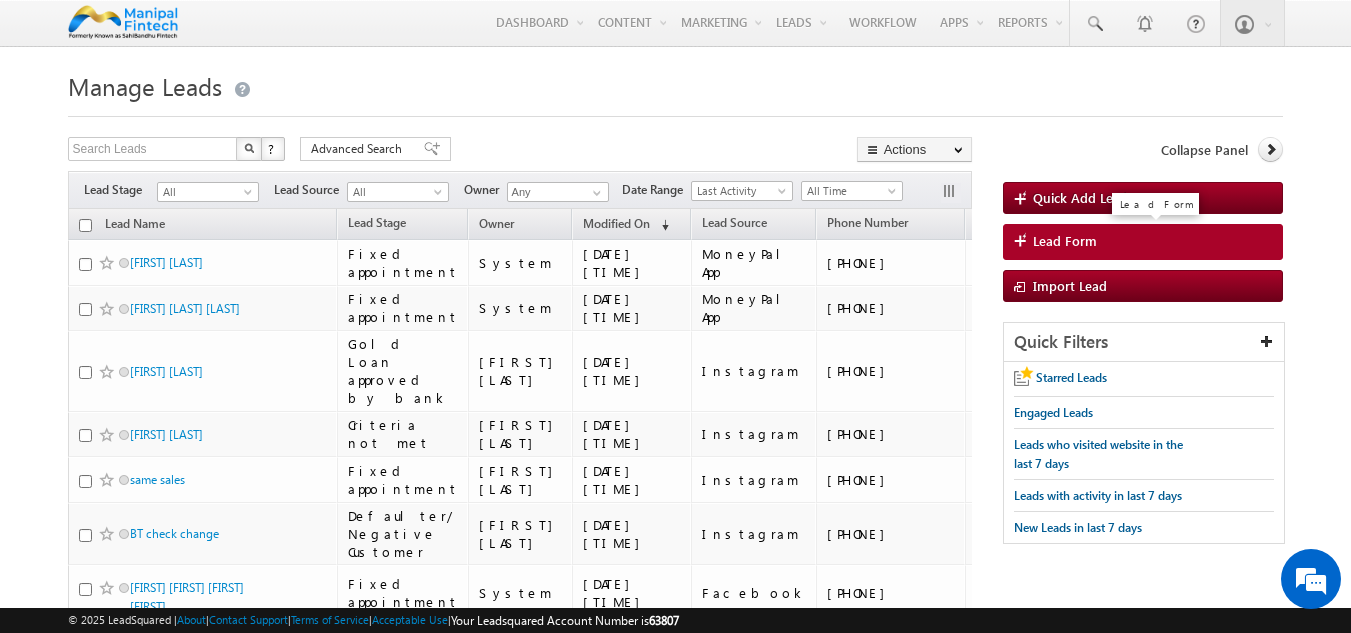 click on "Lead Form" at bounding box center [1143, 242] 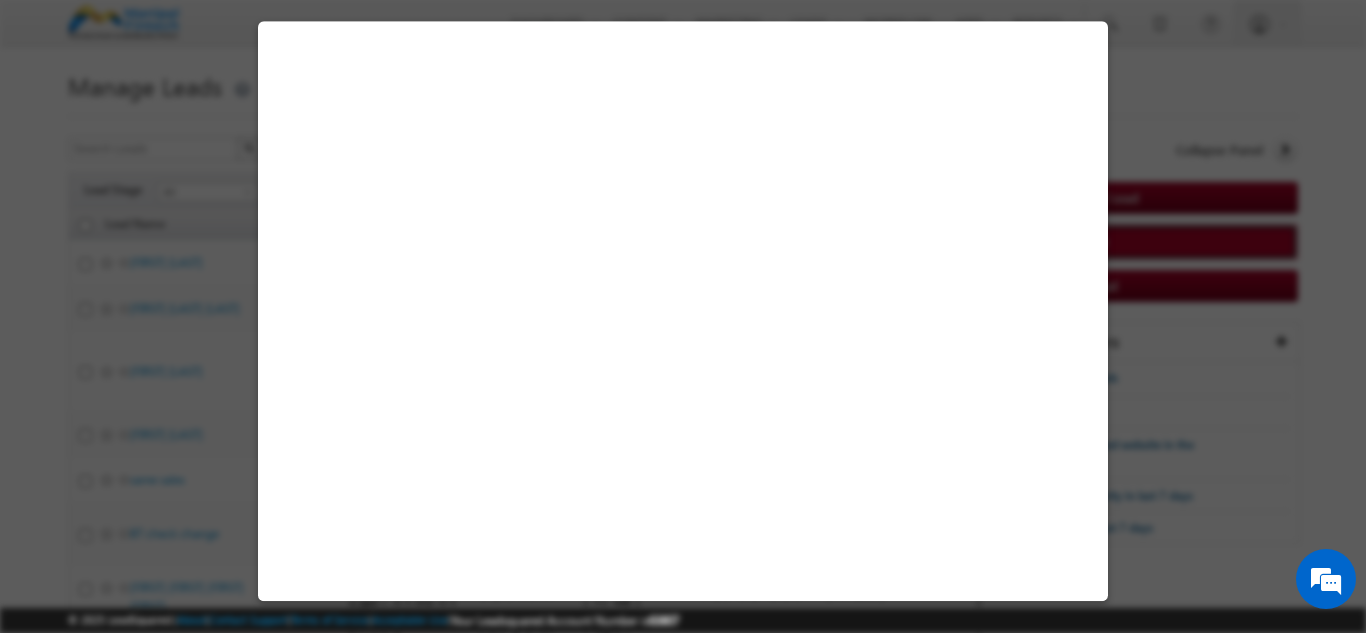select on "Open" 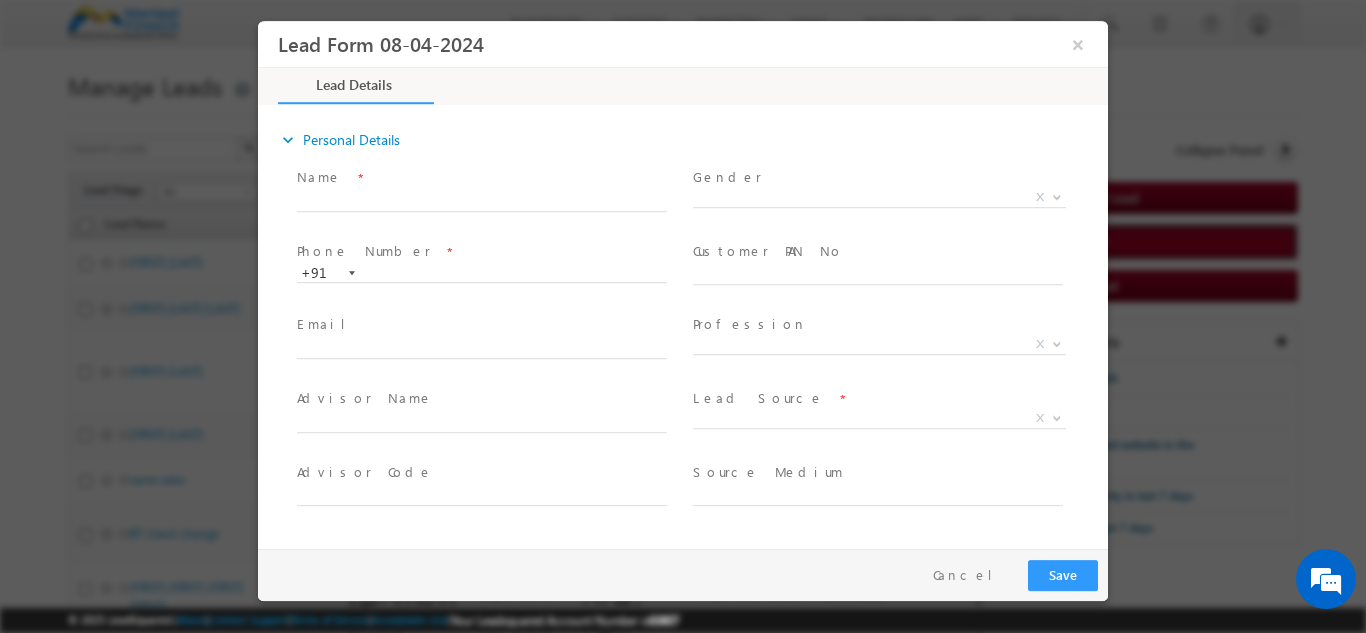 scroll, scrollTop: 0, scrollLeft: 0, axis: both 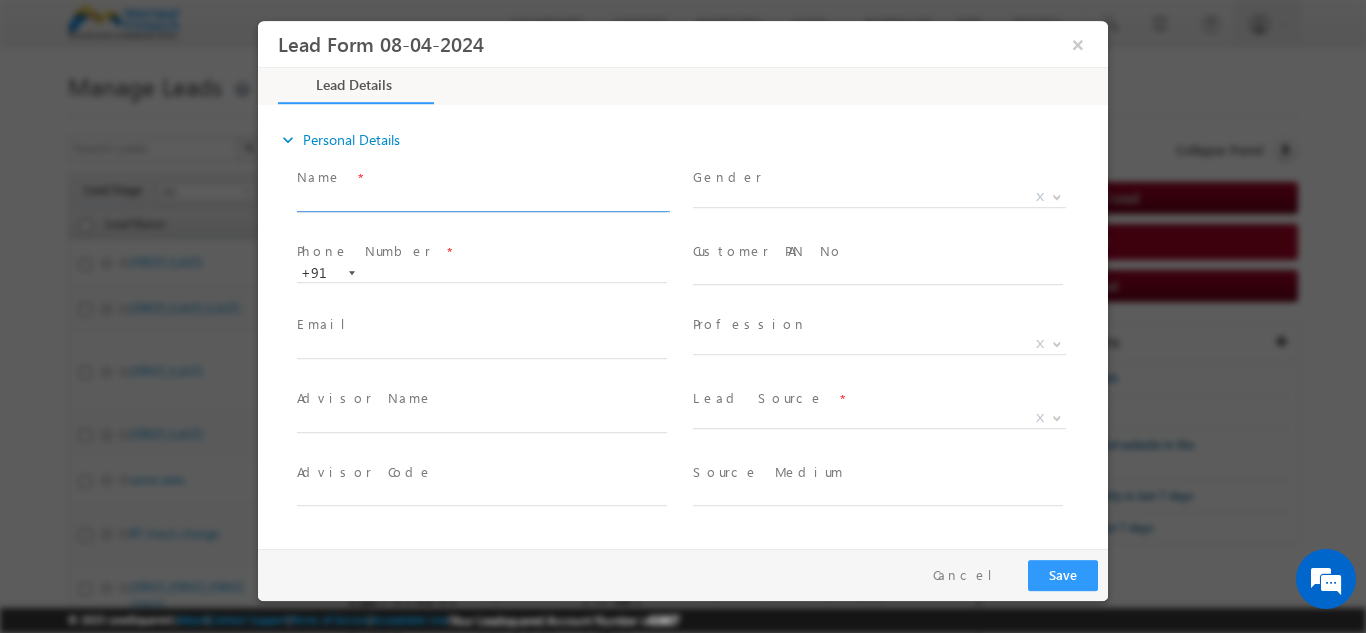 click at bounding box center (482, 201) 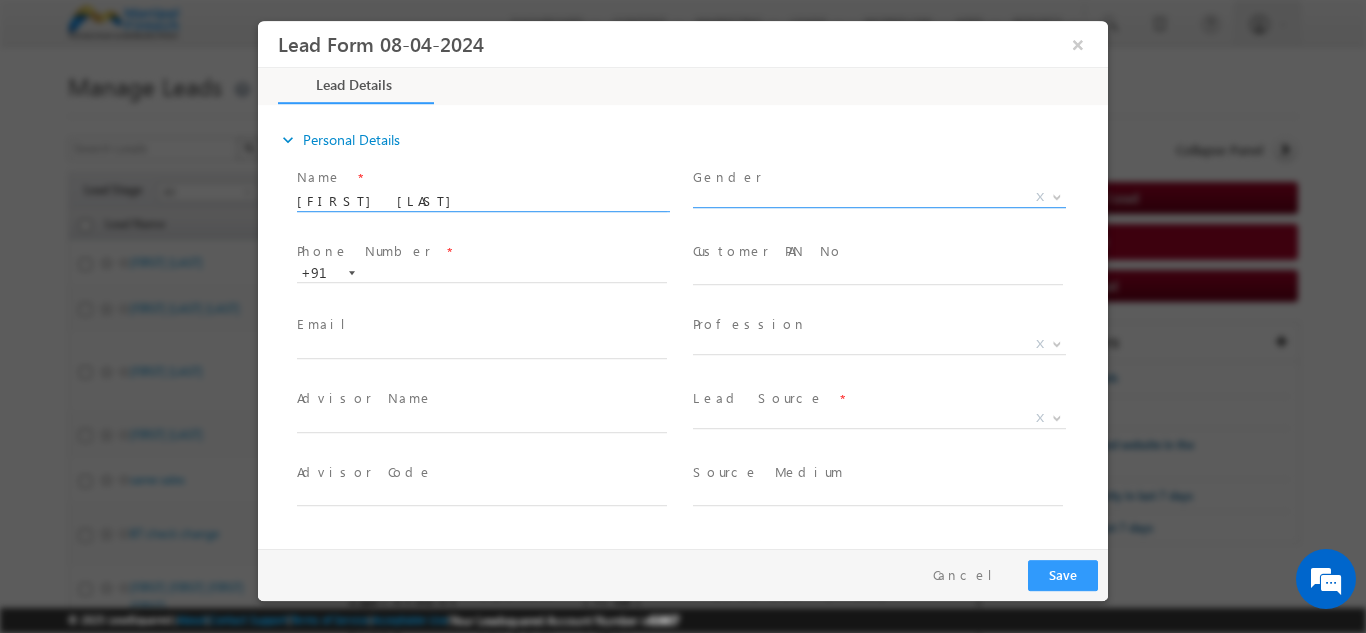 type on "sangam soni" 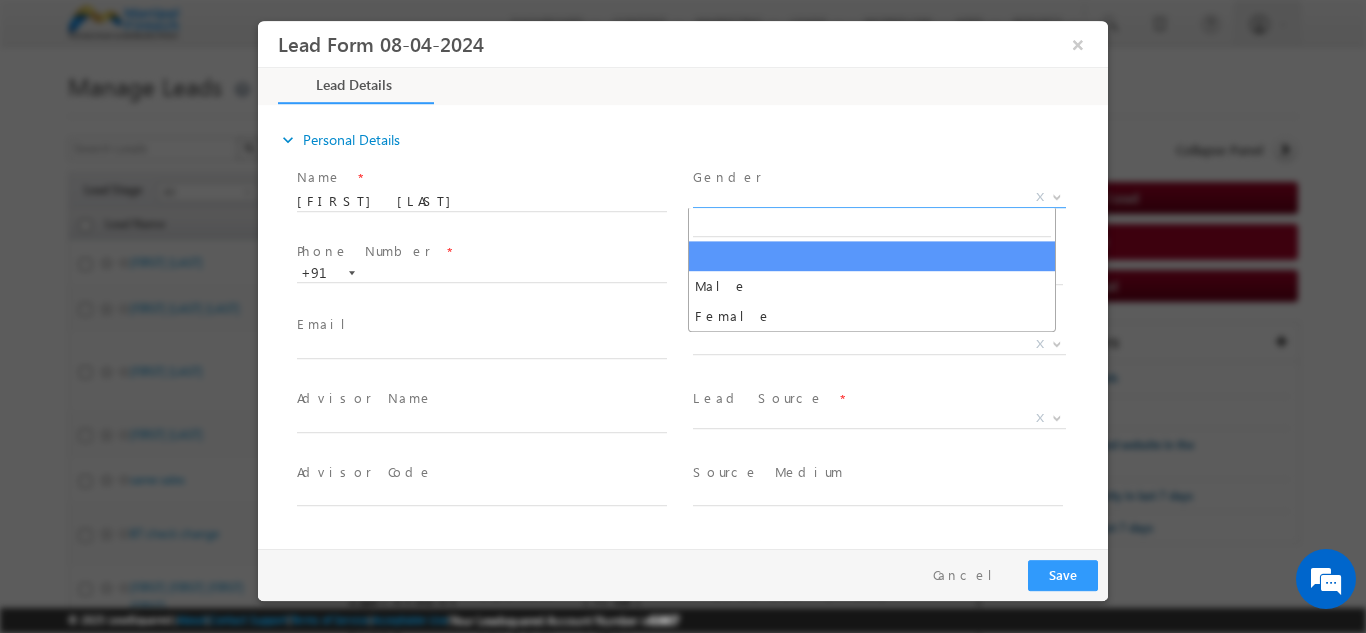 scroll, scrollTop: 0, scrollLeft: 0, axis: both 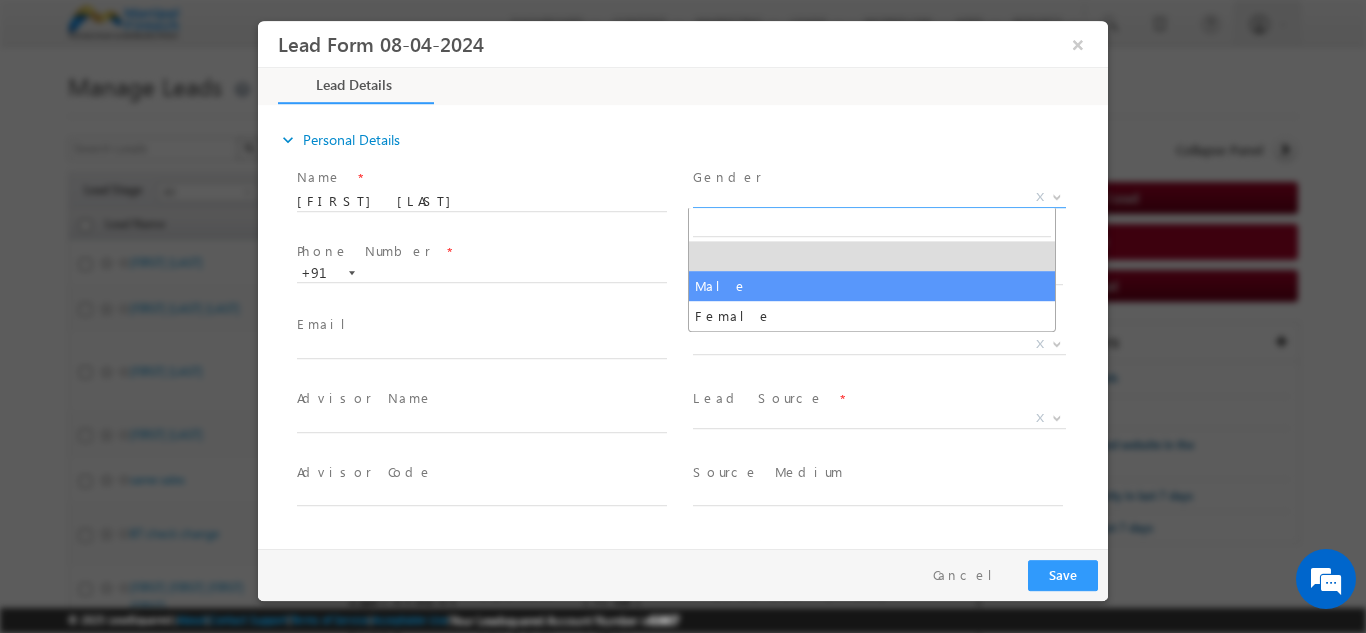 select on "Male" 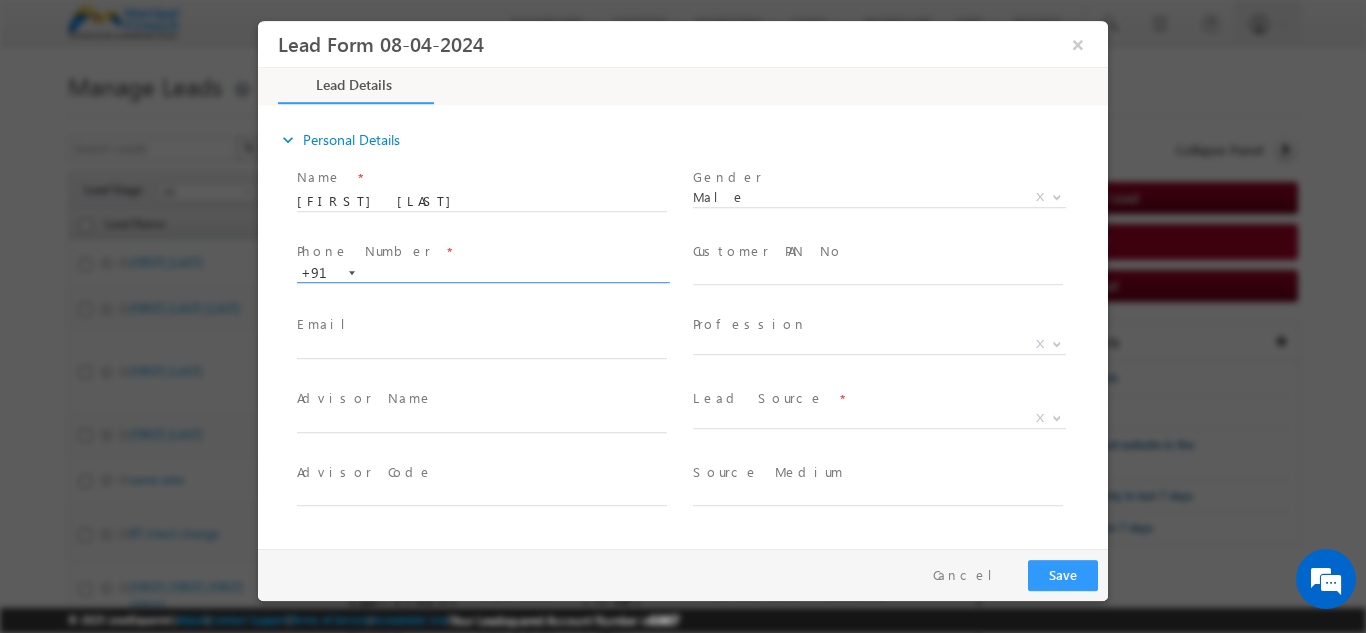 click at bounding box center (482, 273) 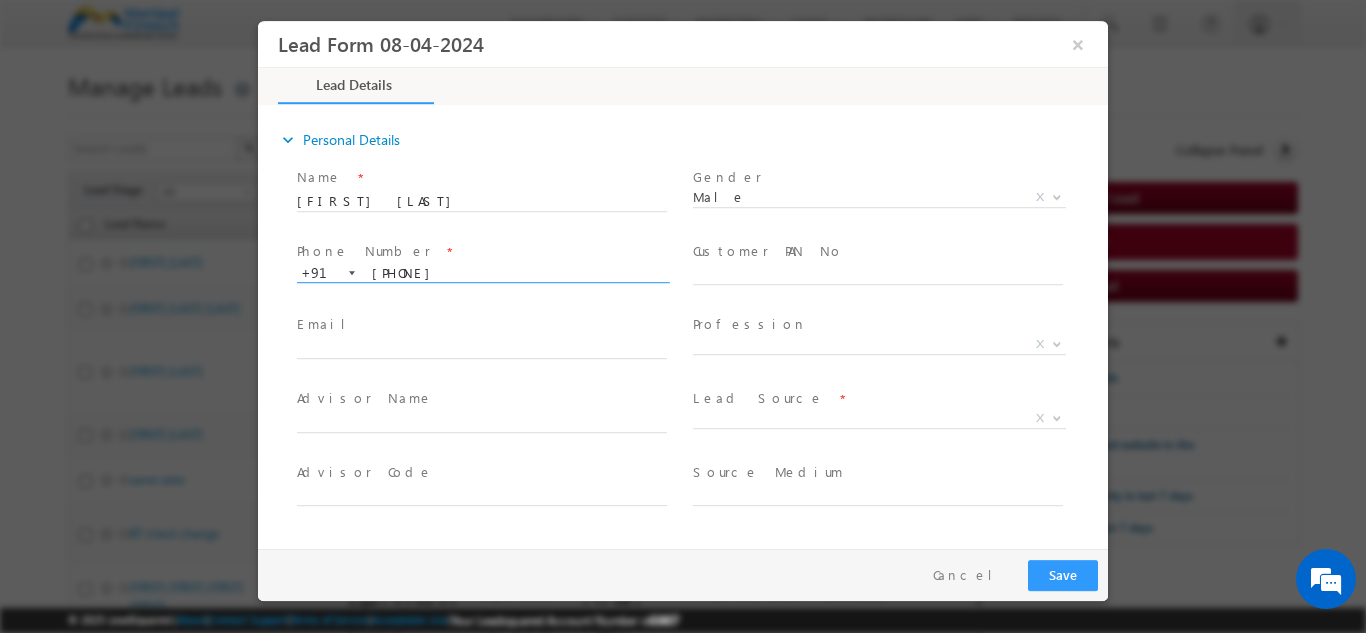 type on "97111230300" 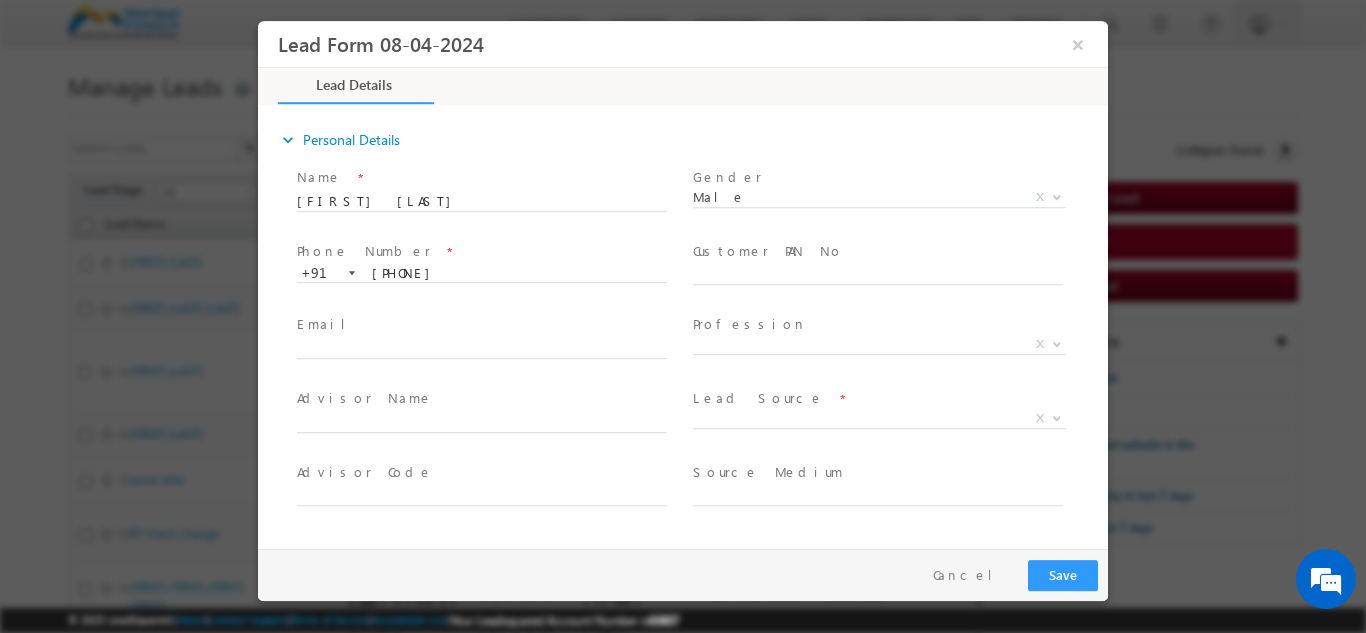 click on "Email
*" at bounding box center (491, 346) 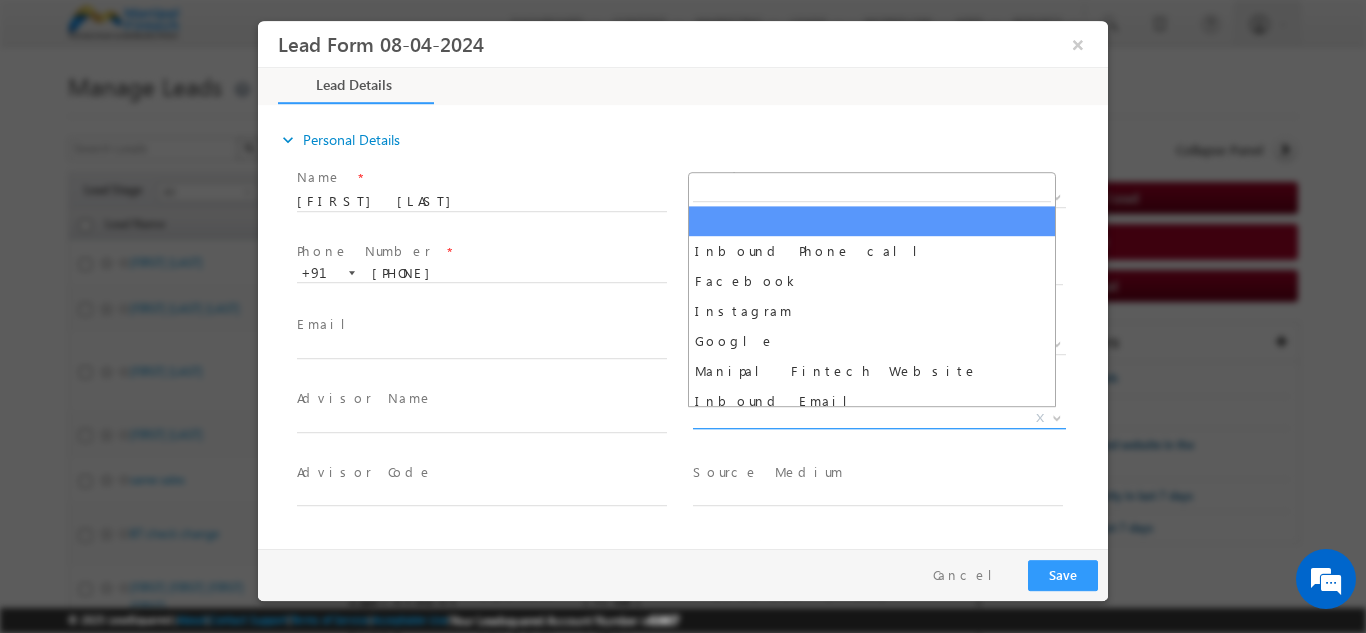 click on "X" at bounding box center (879, 418) 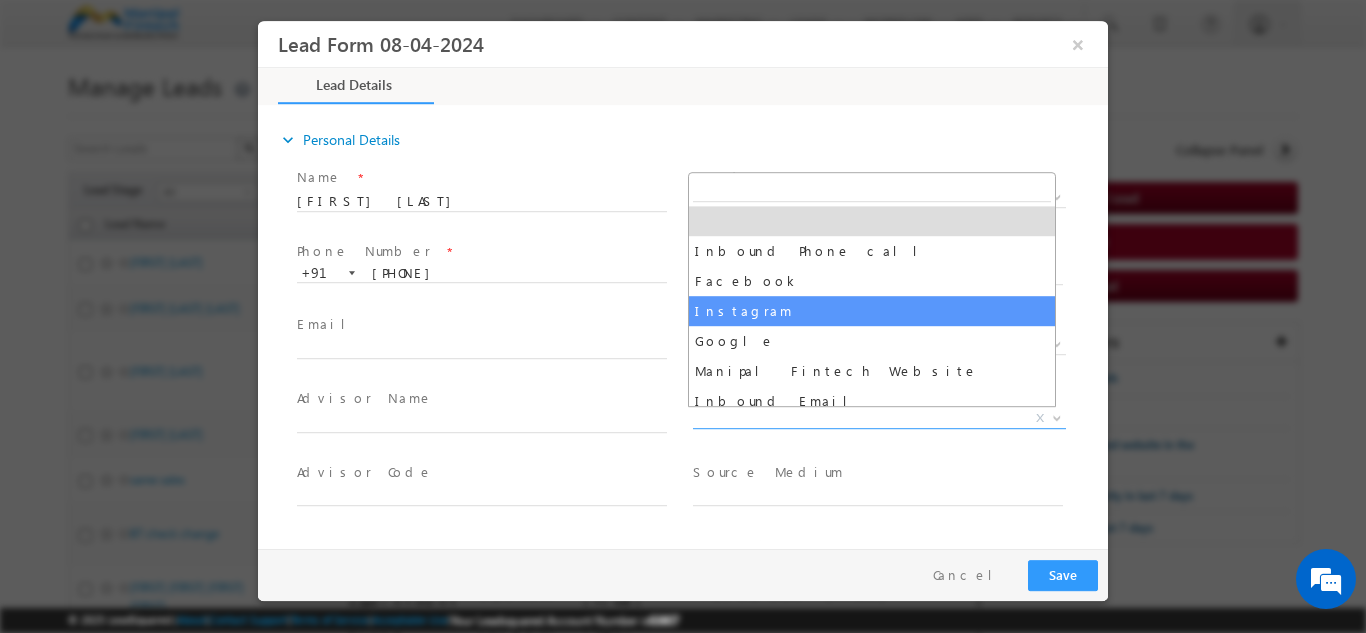 select on "Instagram" 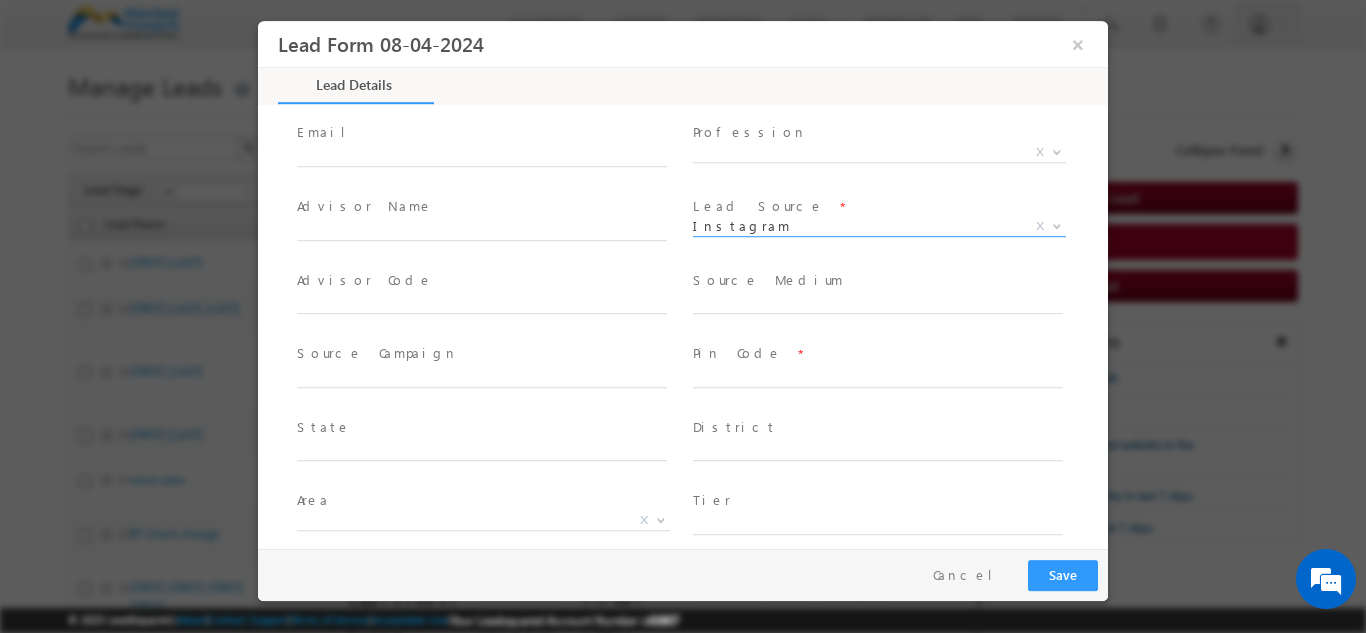 scroll, scrollTop: 213, scrollLeft: 0, axis: vertical 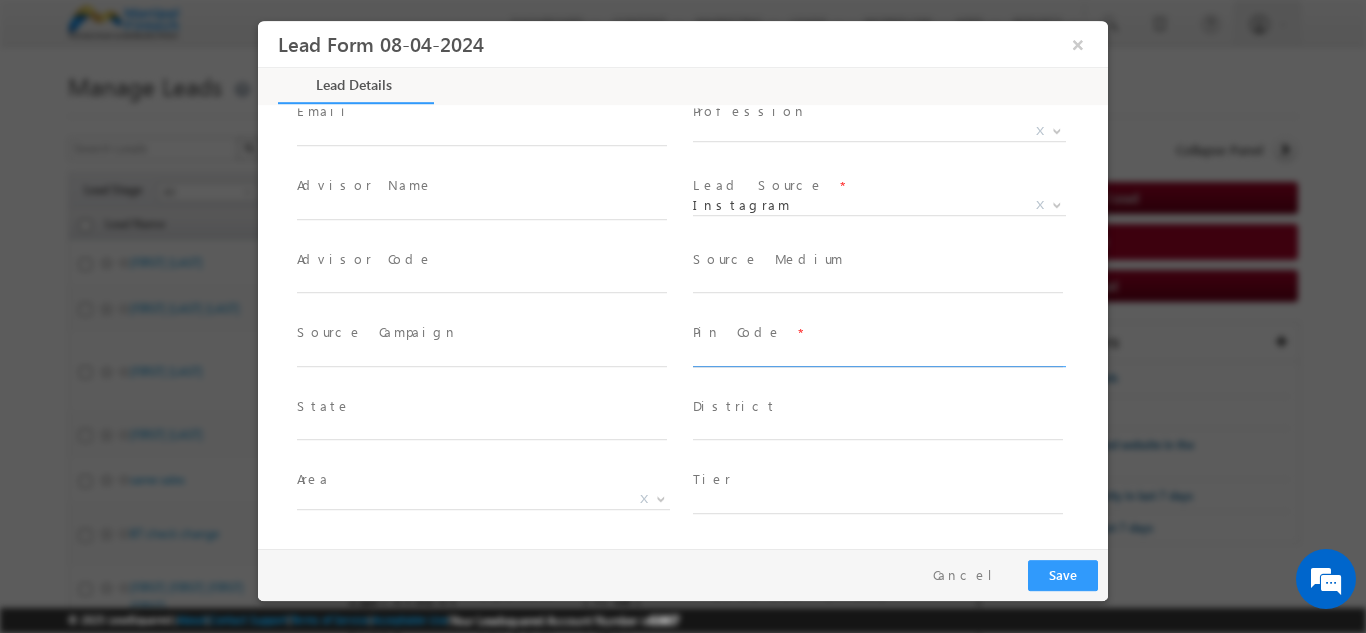 click at bounding box center [878, 356] 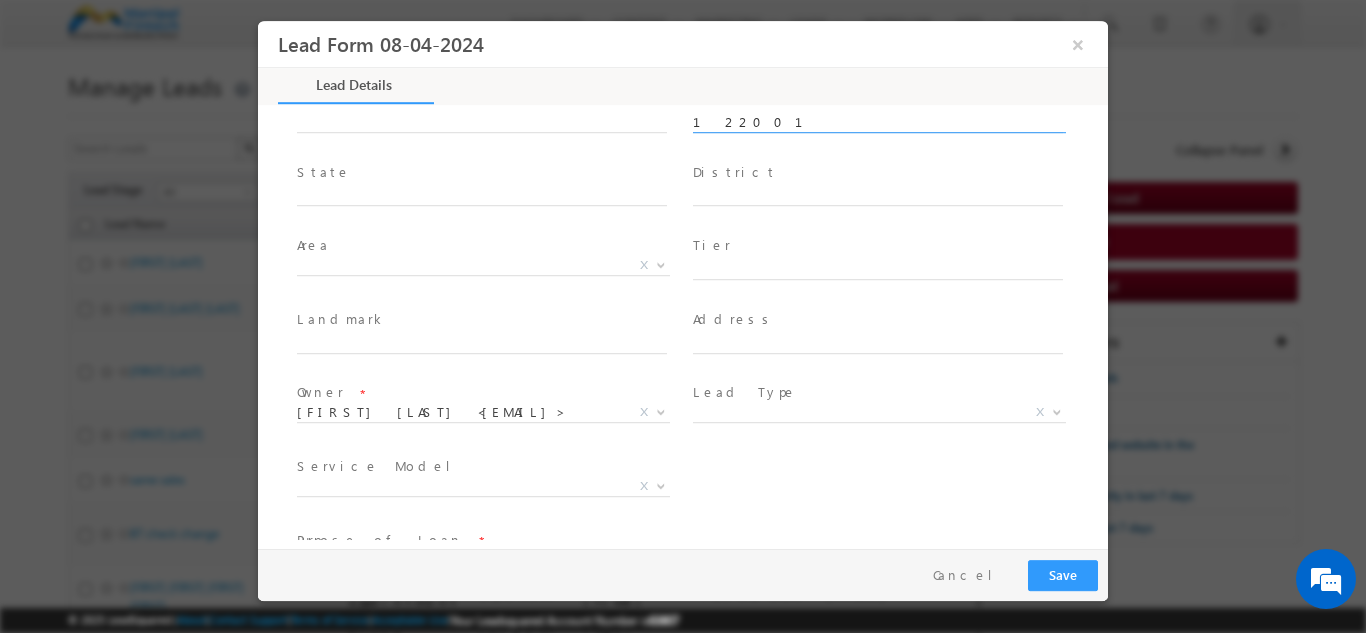 scroll, scrollTop: 453, scrollLeft: 0, axis: vertical 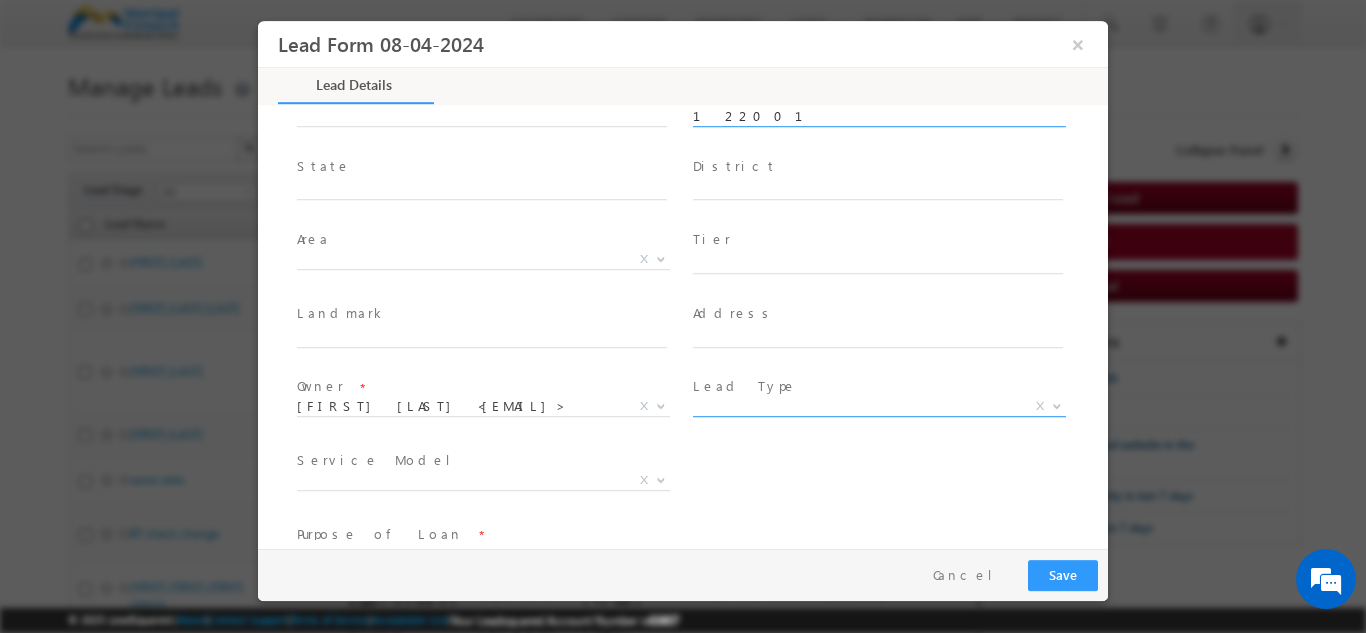 type on "122001" 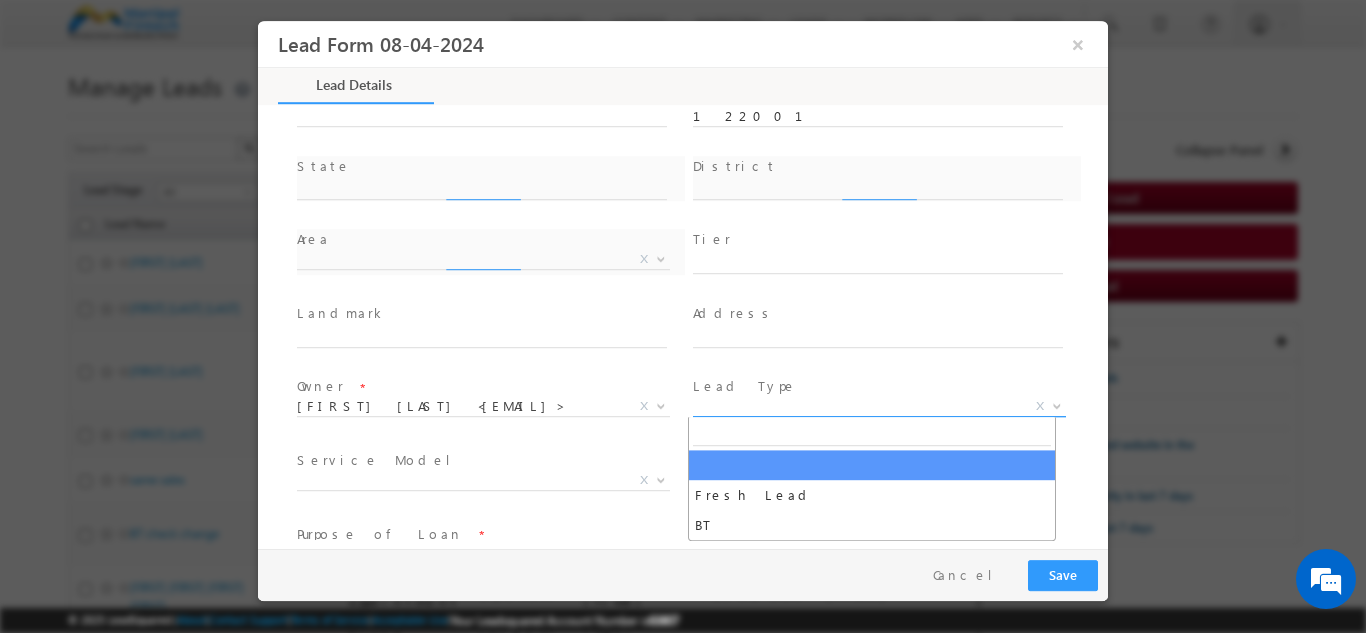 click on "X" at bounding box center [879, 406] 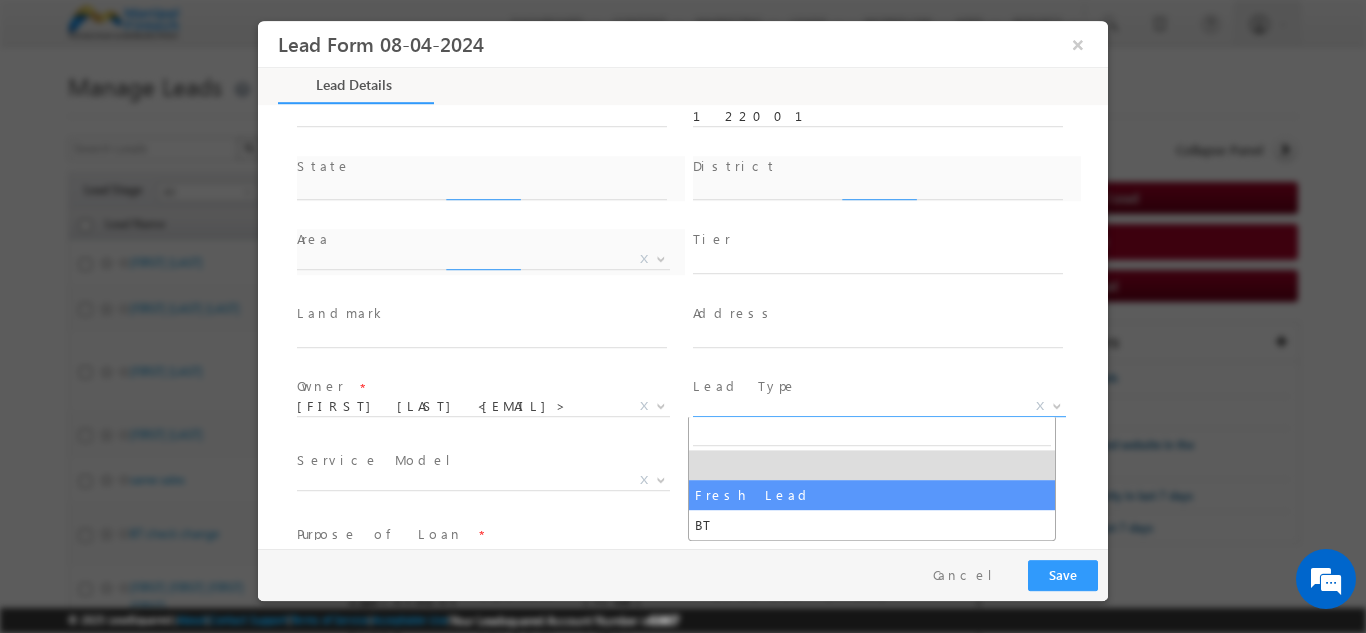 select on "Fresh Lead" 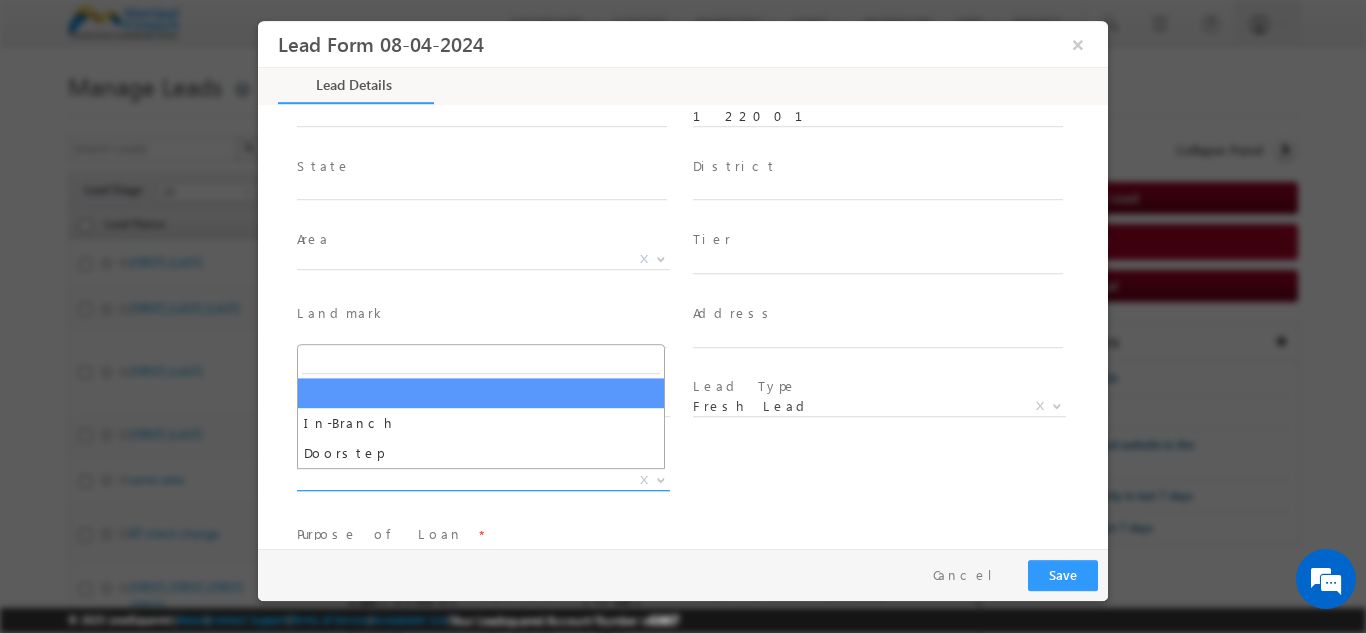 click on "X" at bounding box center (483, 480) 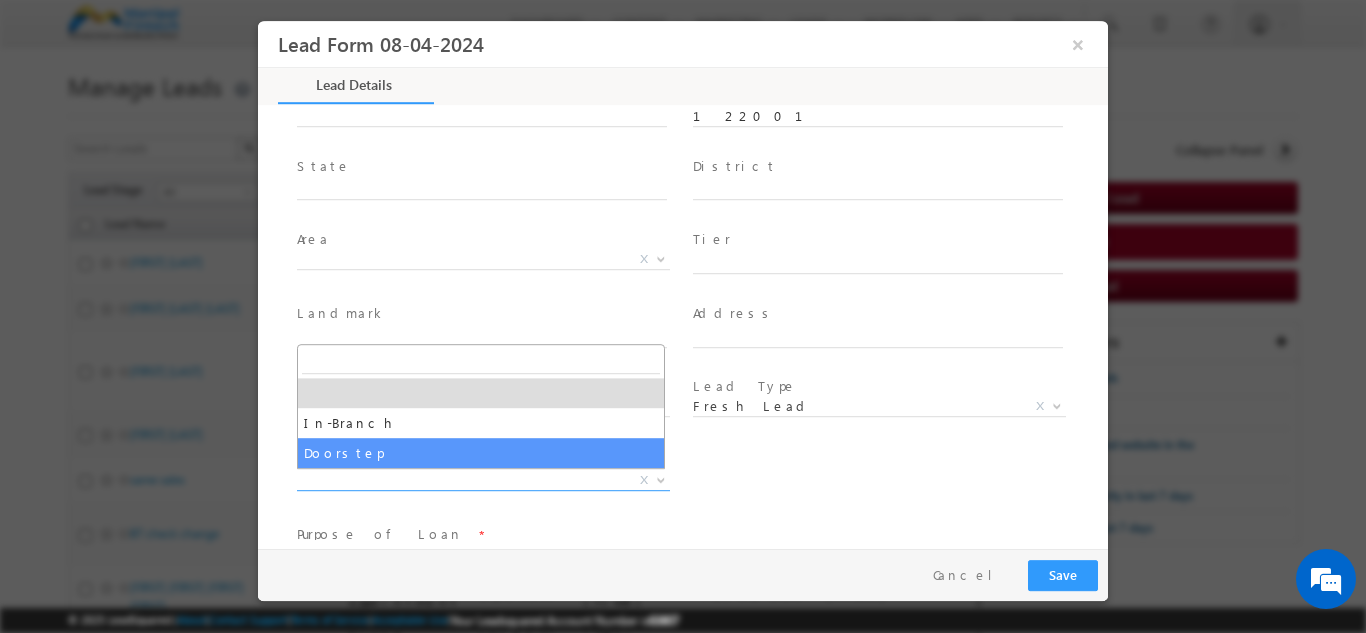 select on "Doorstep" 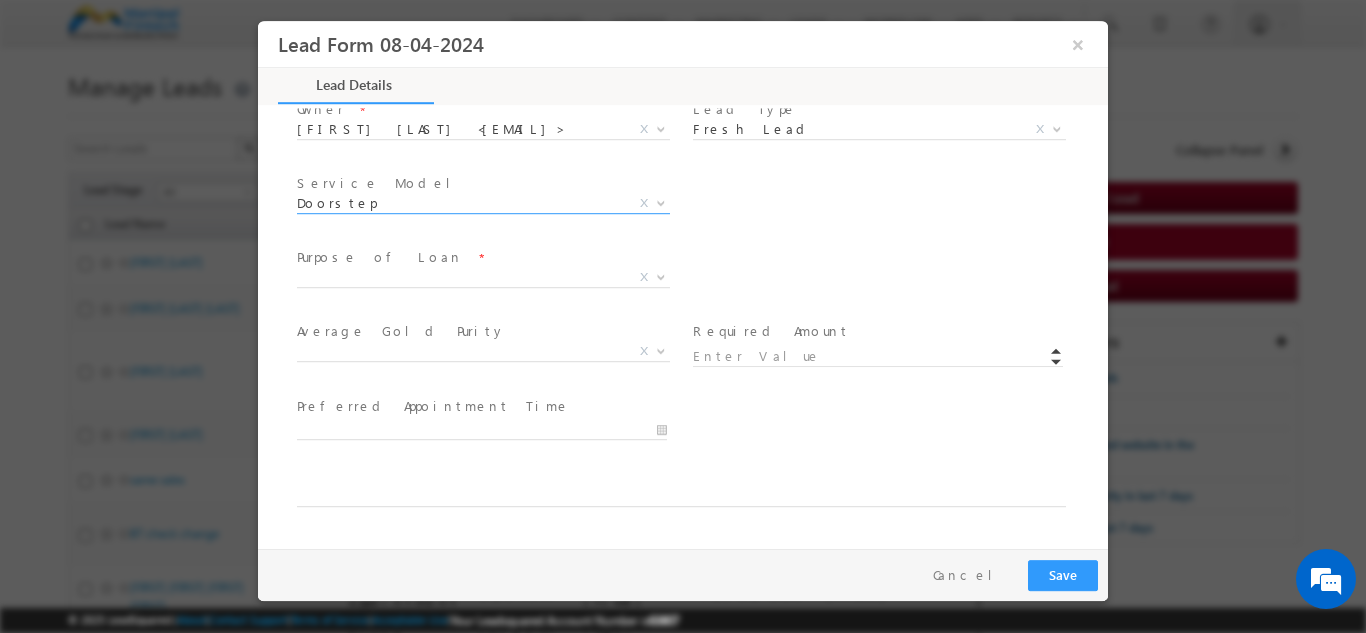 scroll, scrollTop: 736, scrollLeft: 0, axis: vertical 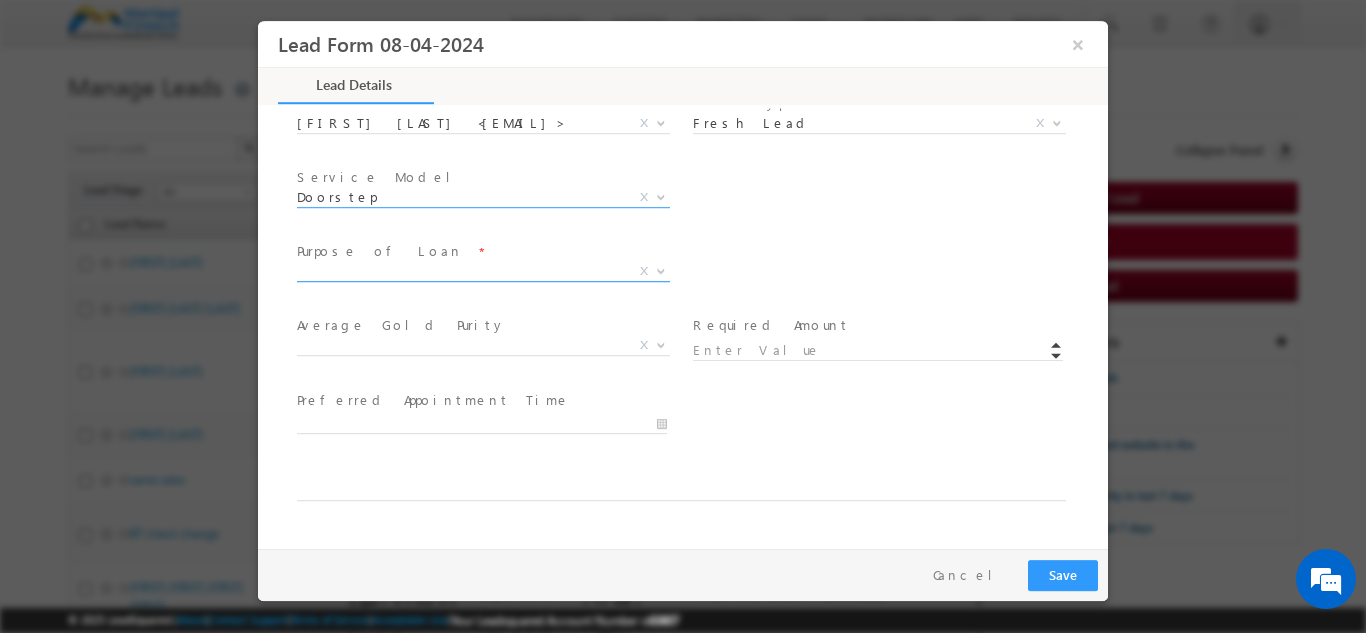 click on "X" at bounding box center [483, 271] 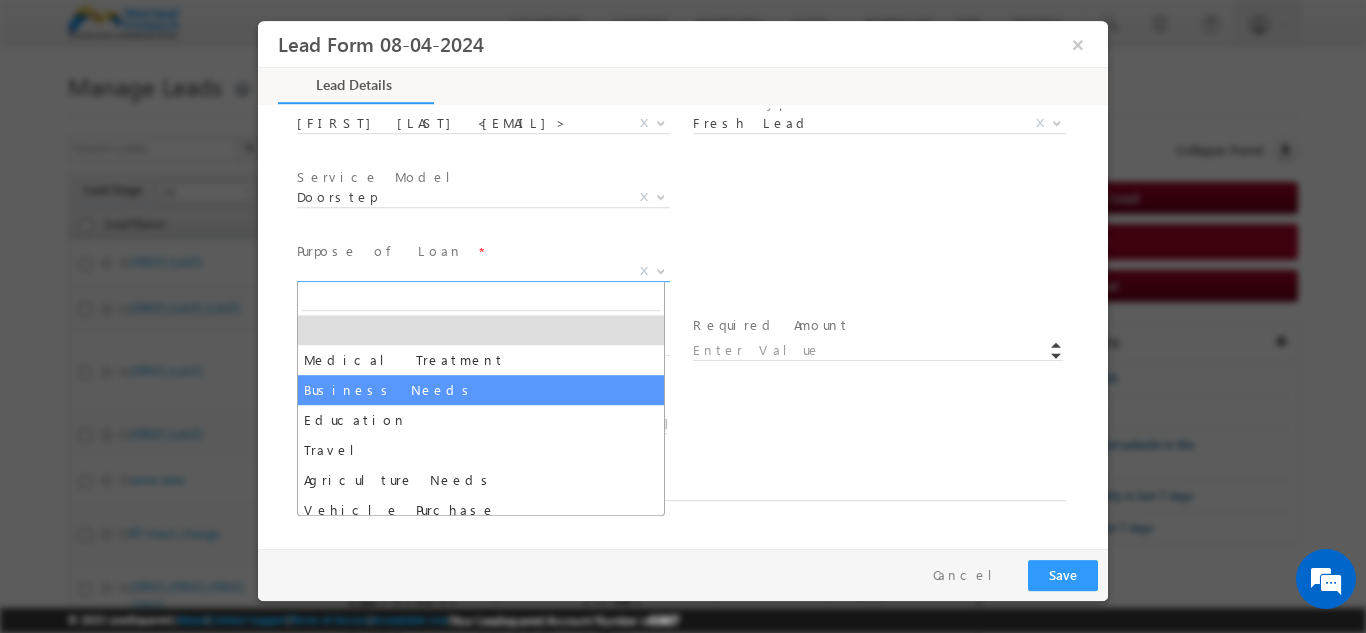 select on "Business Needs" 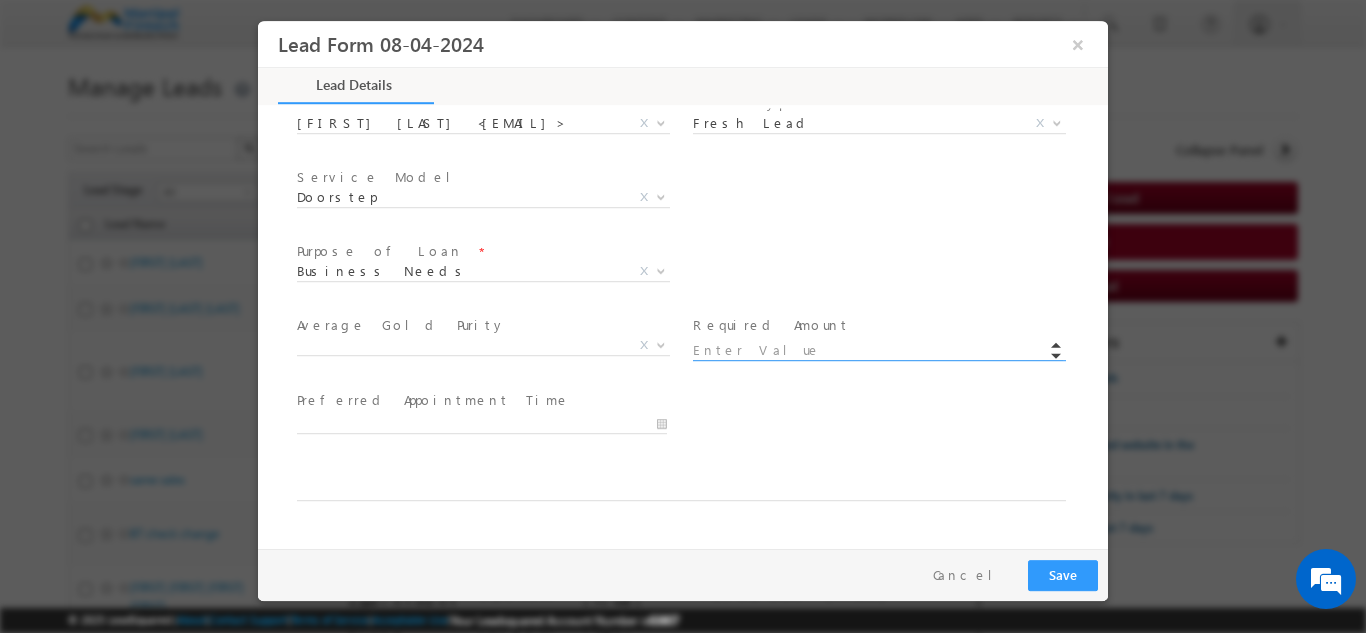 click at bounding box center (878, 350) 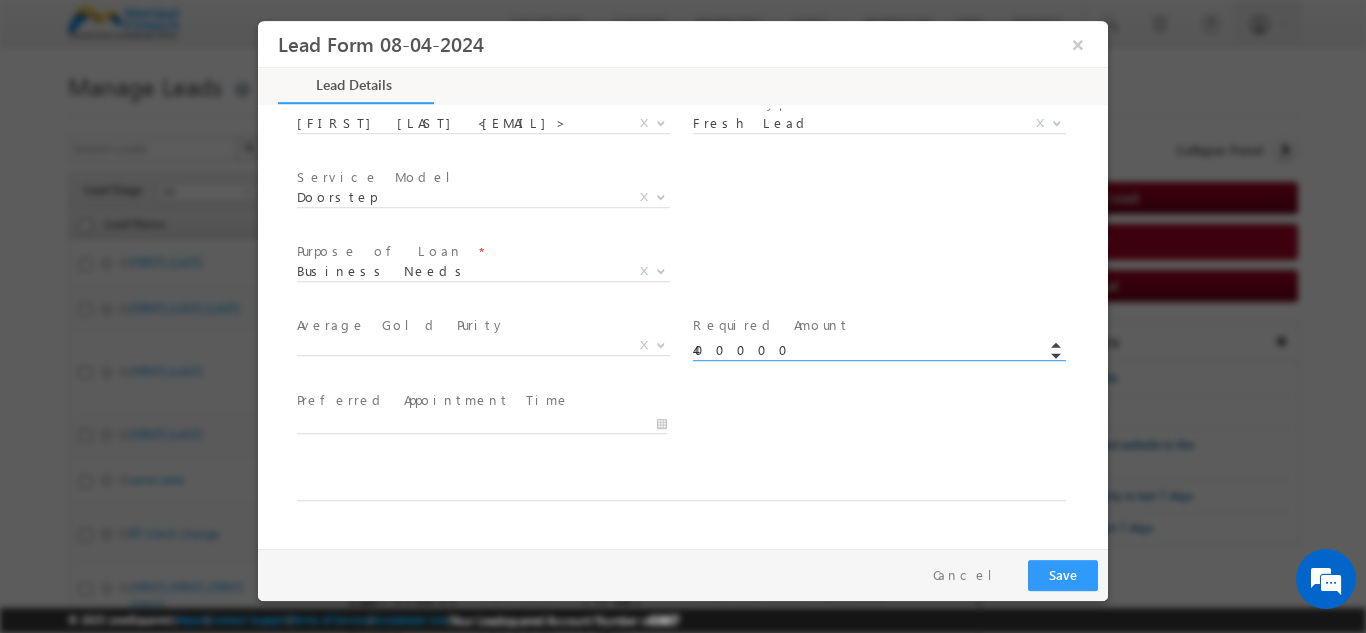 scroll, scrollTop: 1178, scrollLeft: 0, axis: vertical 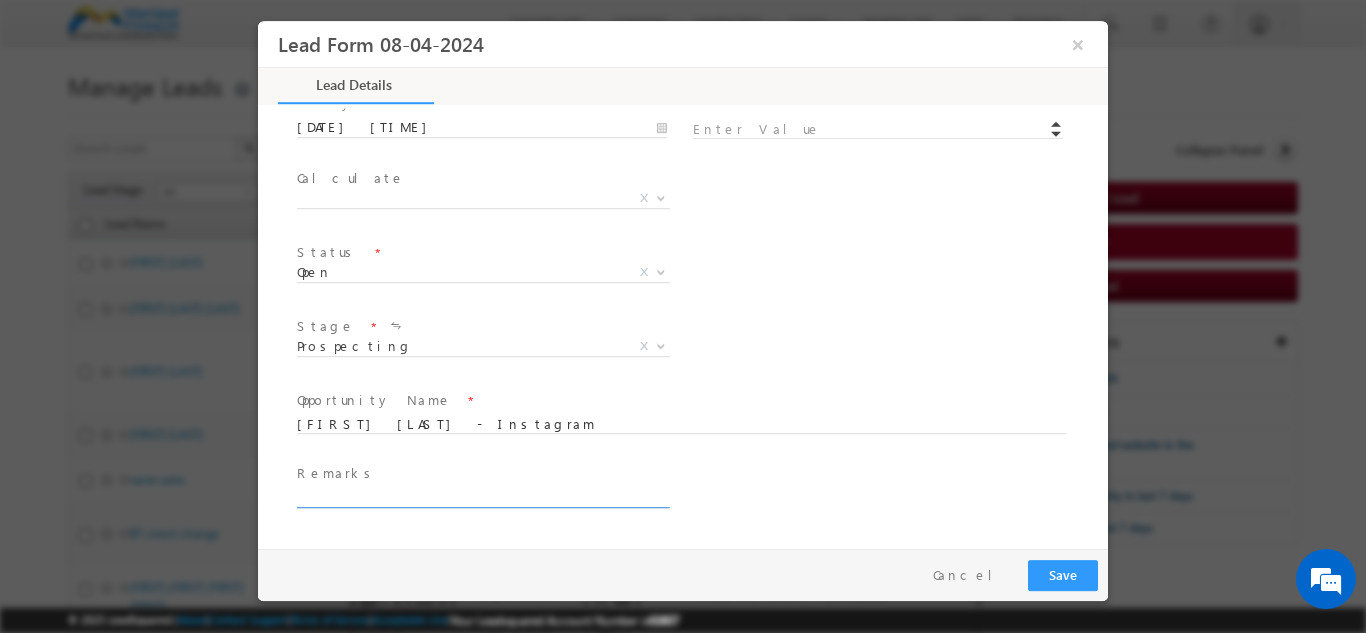 type on "400000.00" 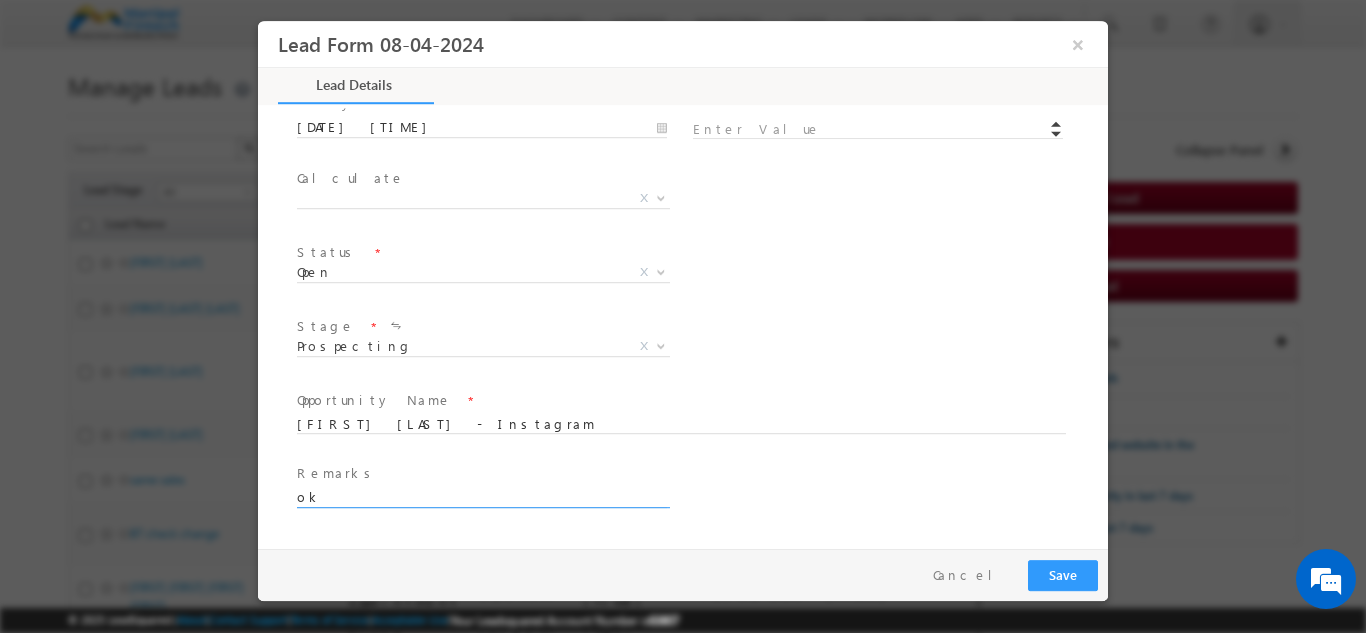 type on "ok" 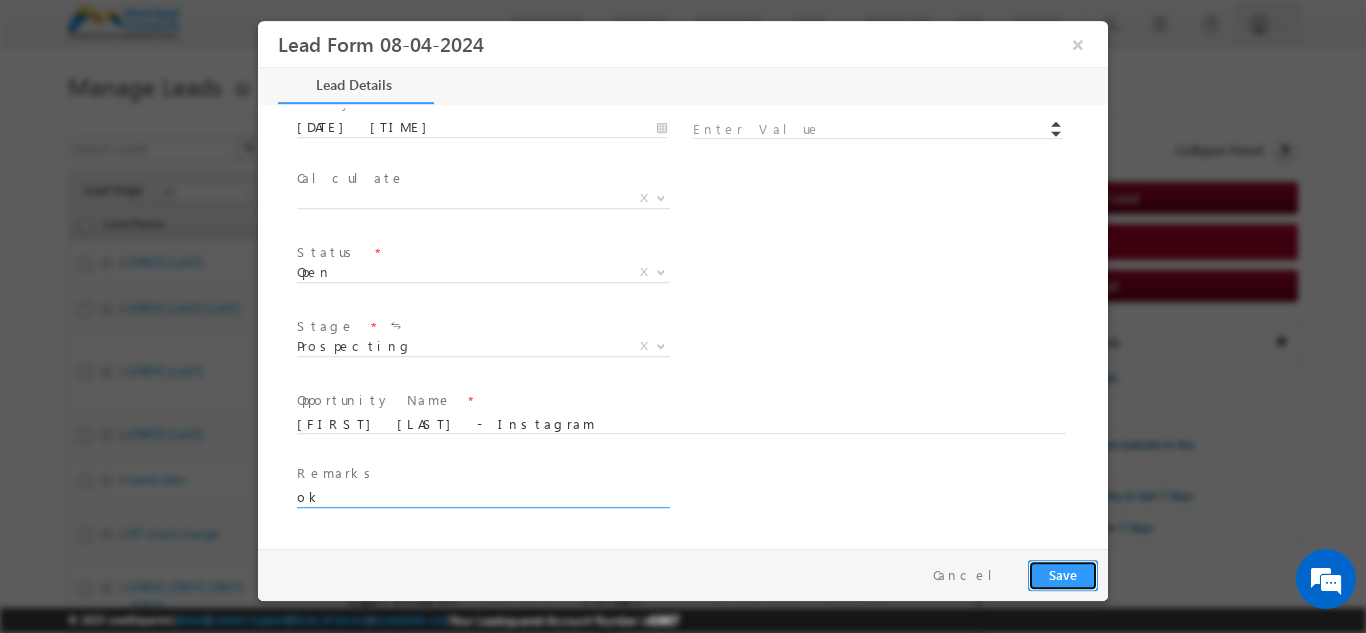 click on "Save" at bounding box center [1063, 574] 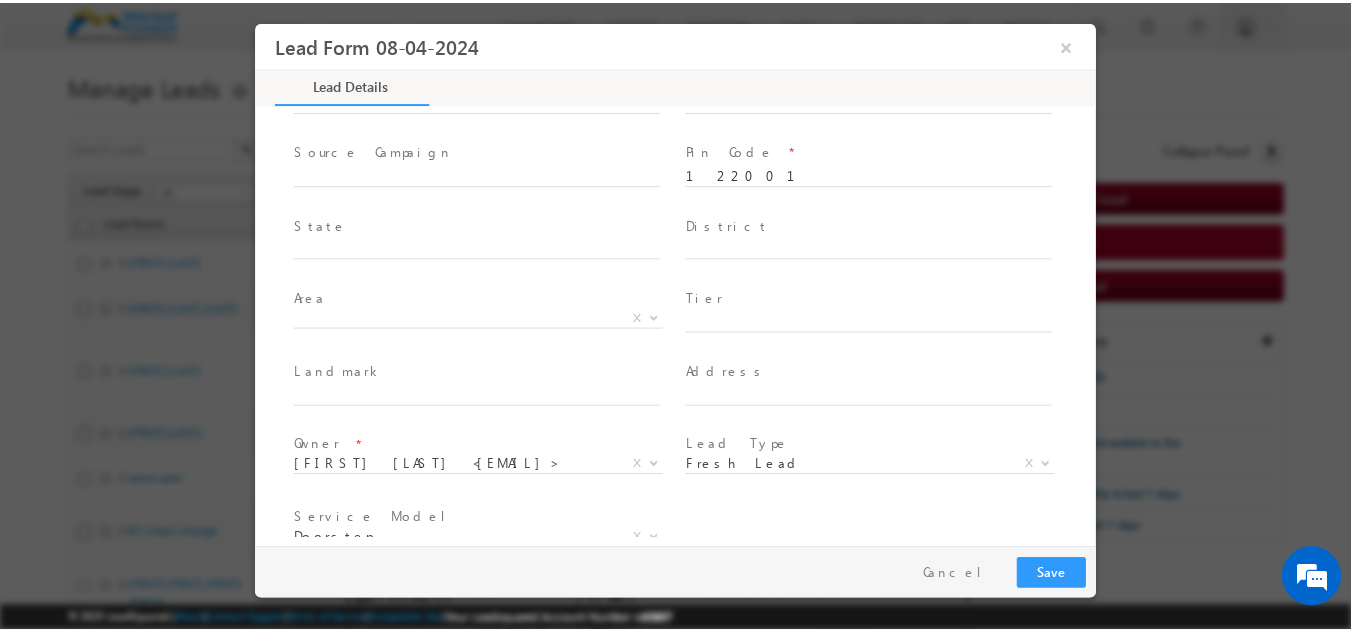 scroll, scrollTop: 481, scrollLeft: 0, axis: vertical 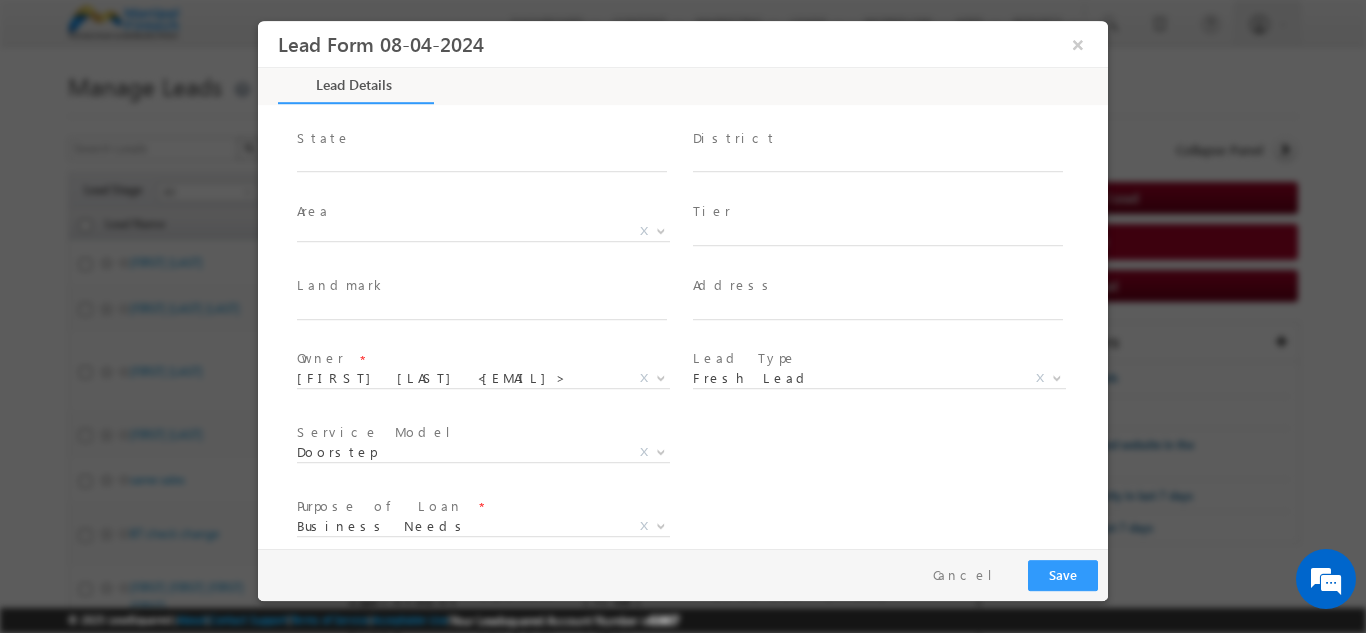 type on "[PHONE]" 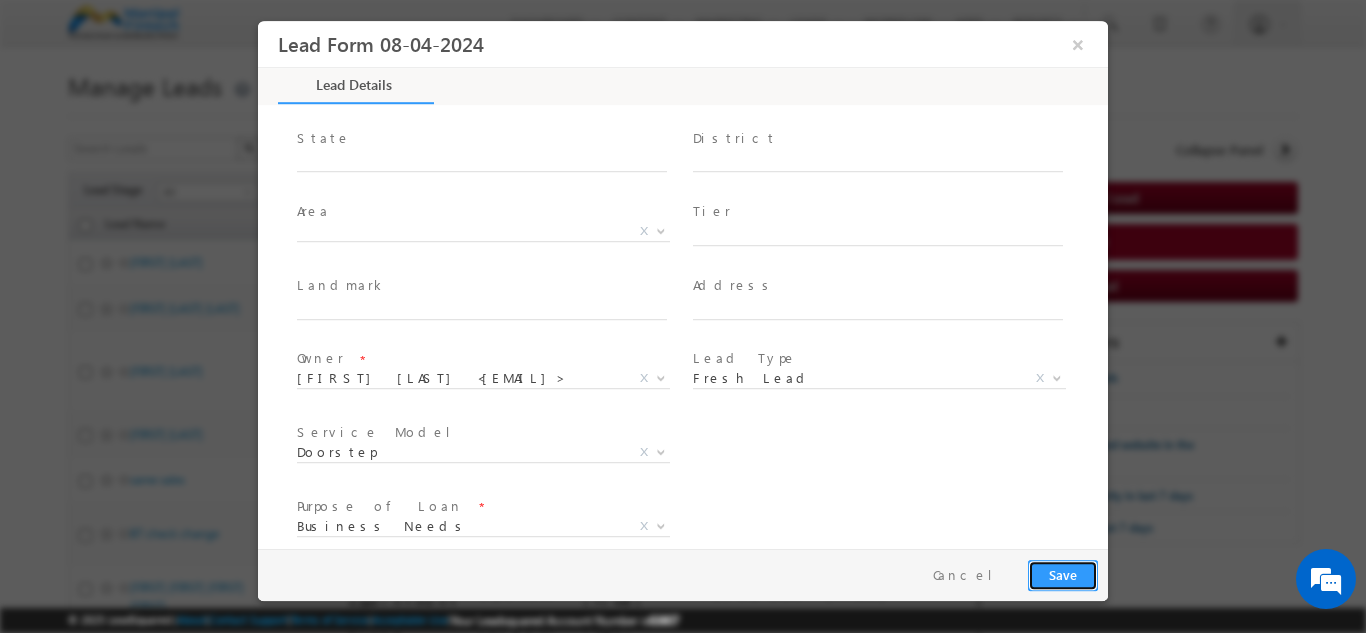 click on "Save" at bounding box center (1063, 574) 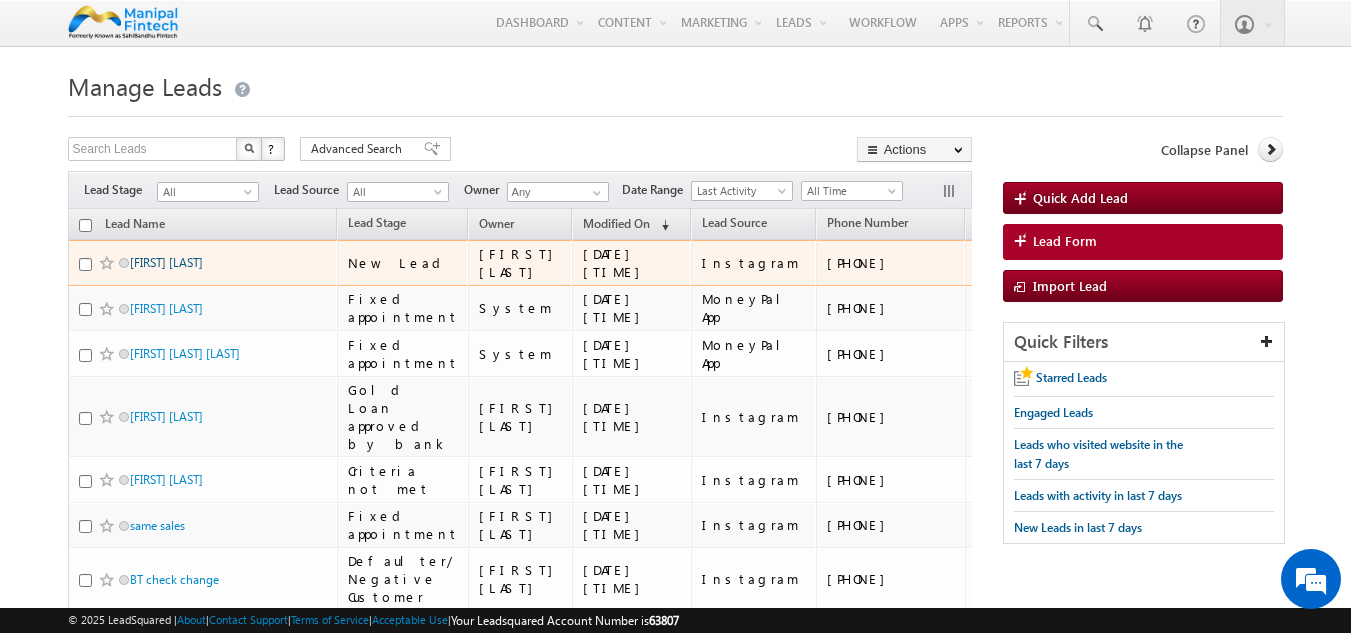 click on "[FIRST] [LAST]" at bounding box center (166, 262) 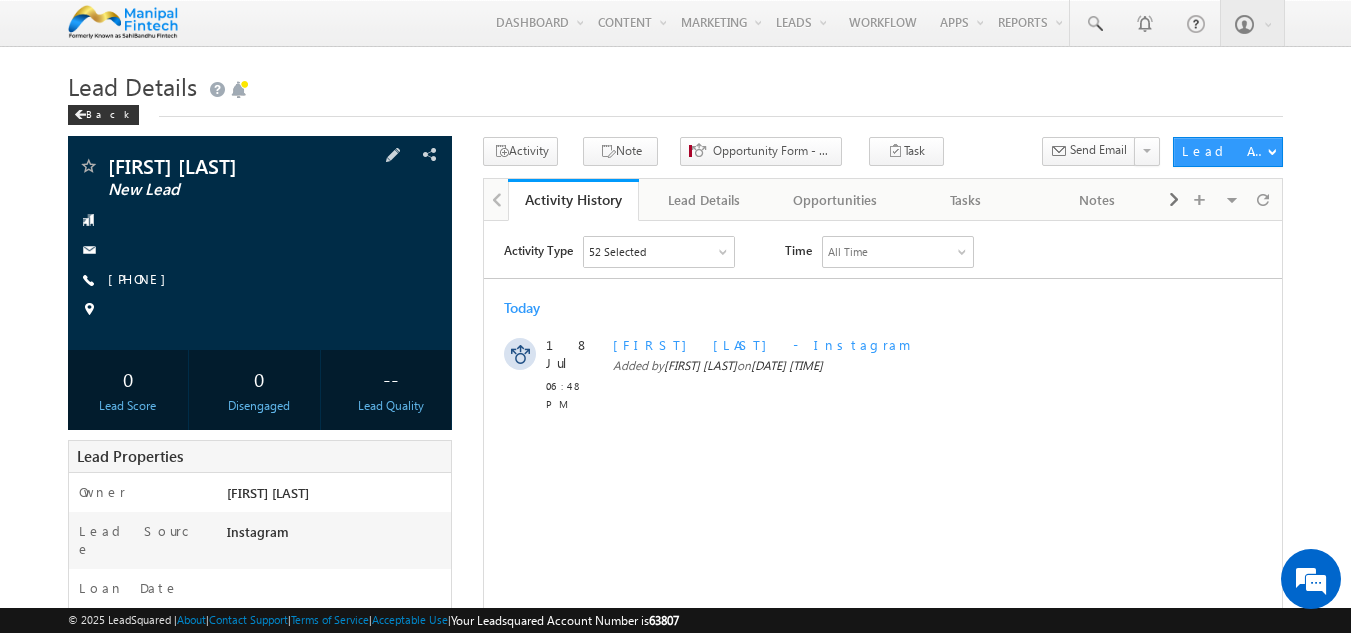 scroll, scrollTop: 0, scrollLeft: 0, axis: both 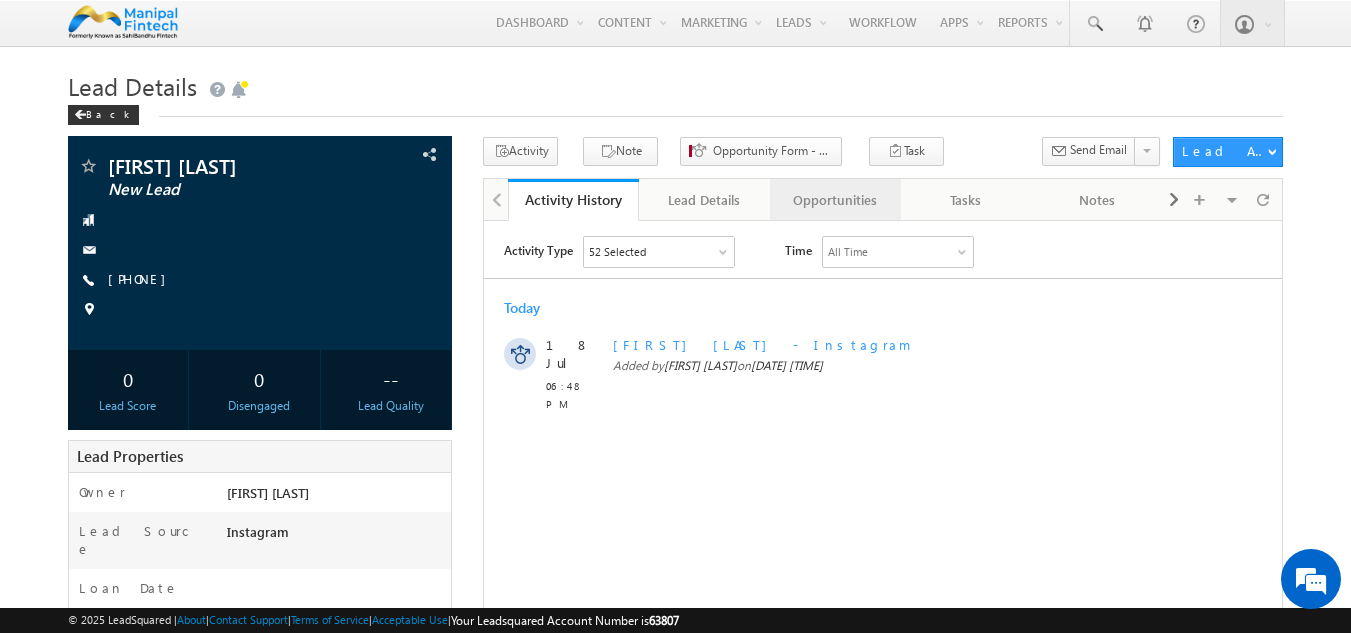 click on "Opportunities" at bounding box center [834, 200] 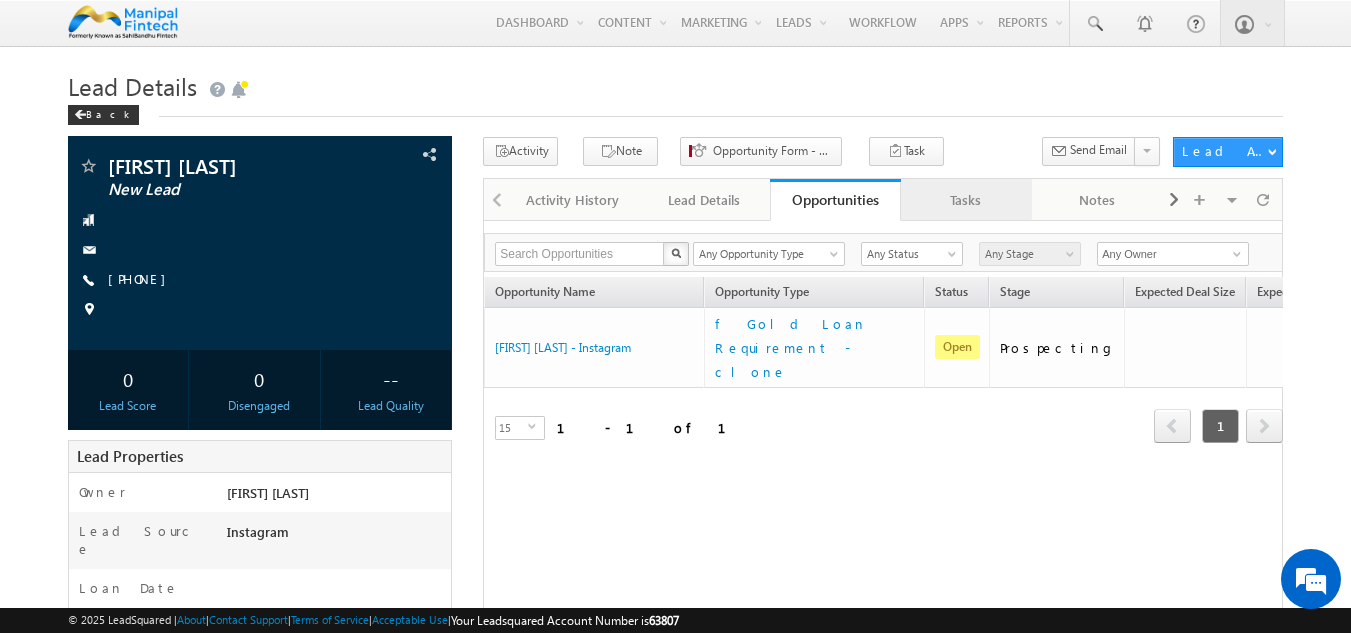 click on "Tasks" at bounding box center (965, 200) 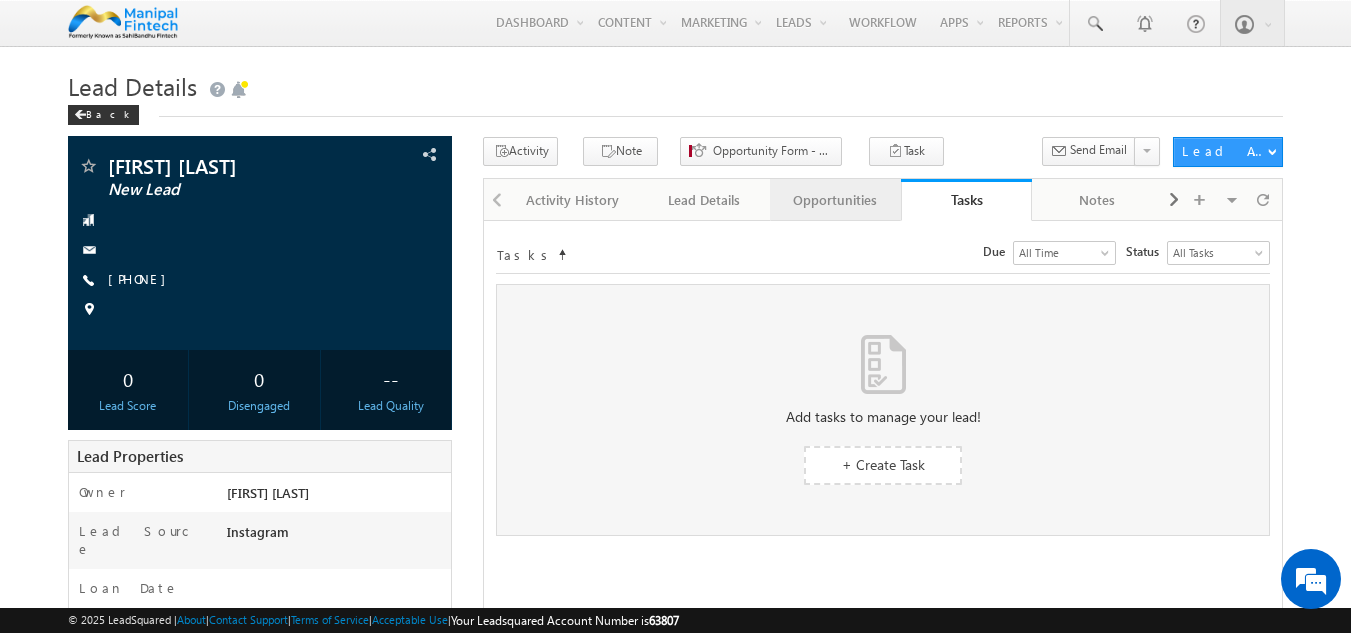 click on "Opportunities" at bounding box center [834, 200] 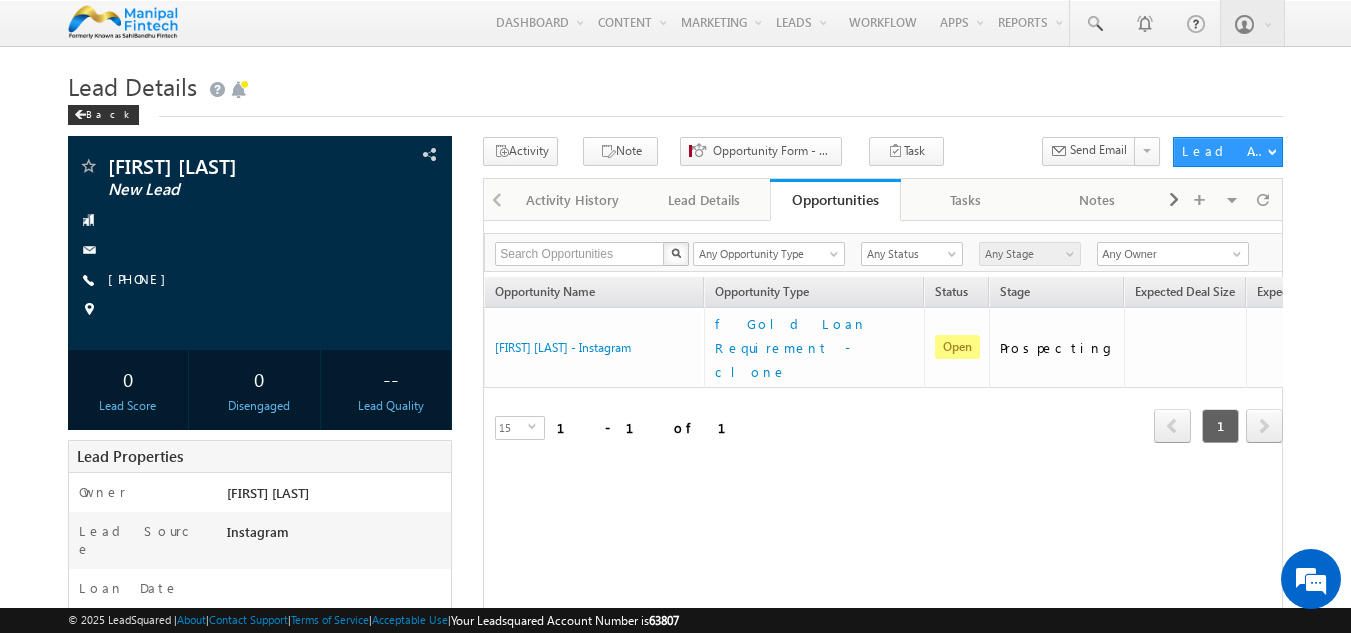 scroll, scrollTop: 0, scrollLeft: 0, axis: both 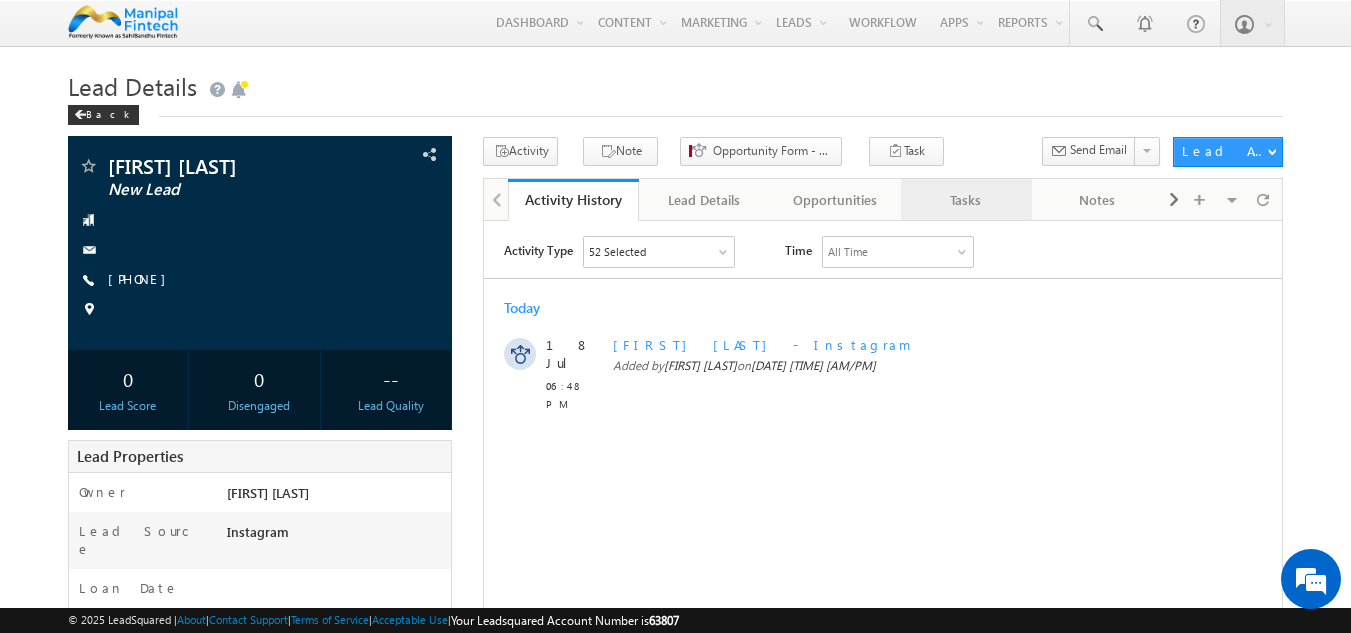 click on "Tasks" at bounding box center [965, 200] 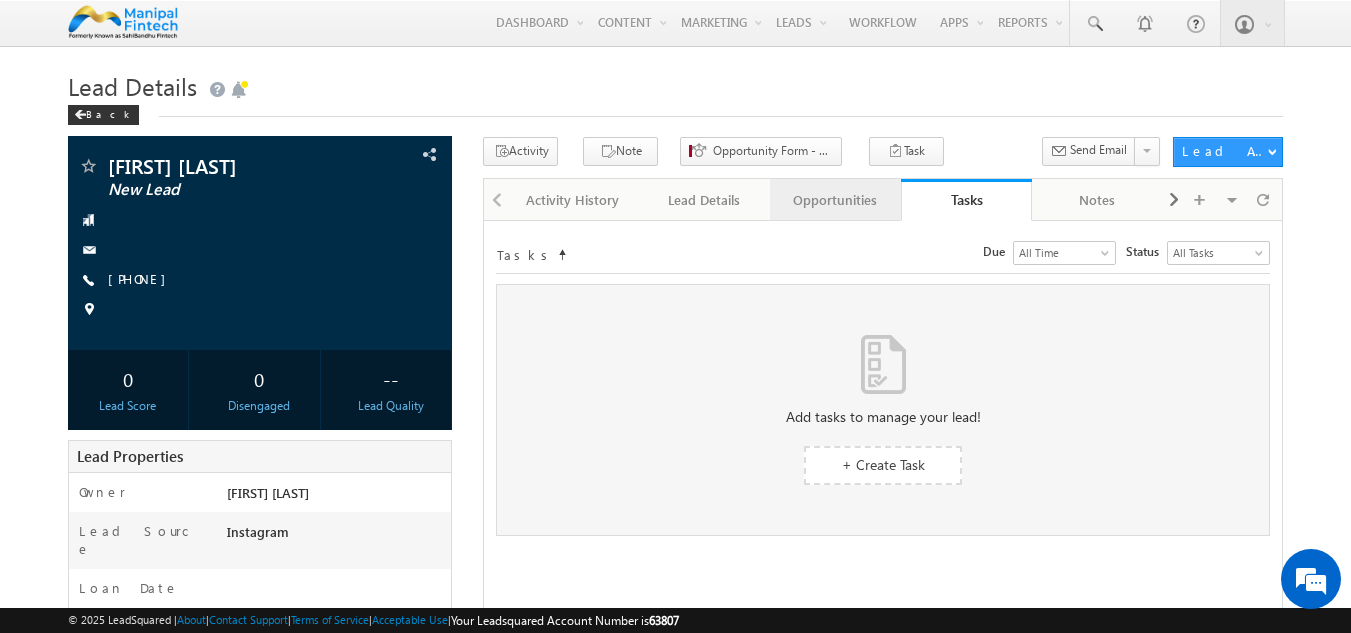 click on "Opportunities" at bounding box center [834, 200] 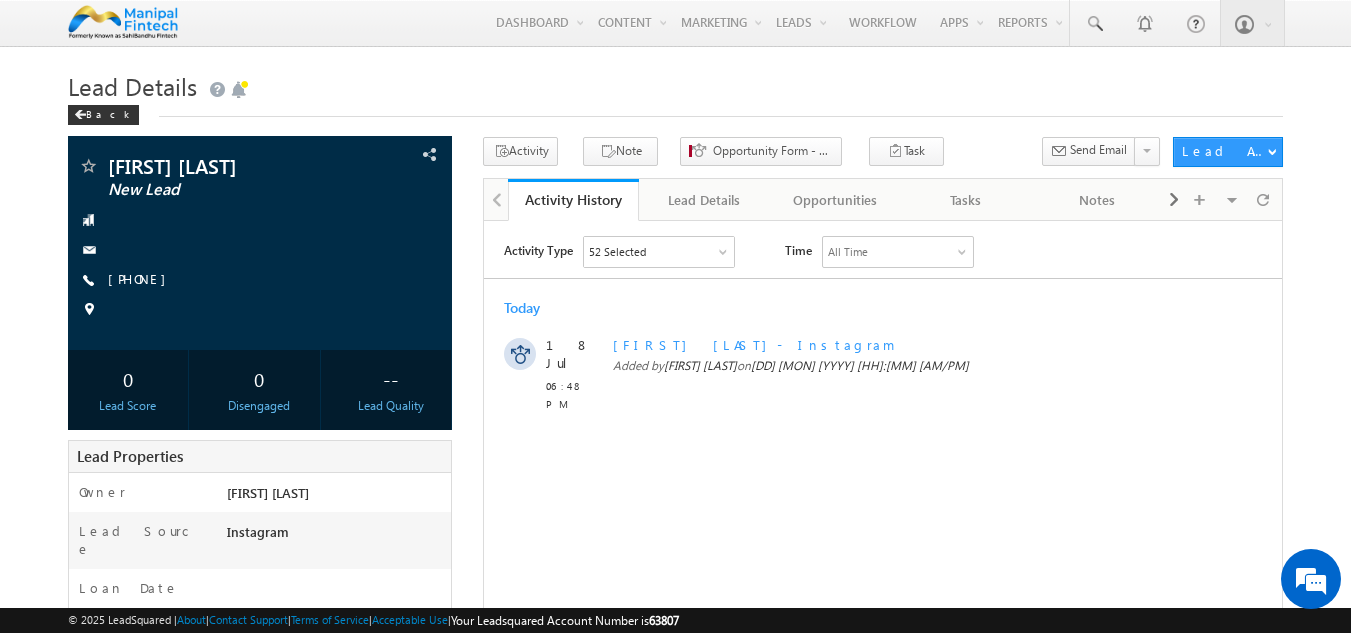 scroll, scrollTop: 0, scrollLeft: 0, axis: both 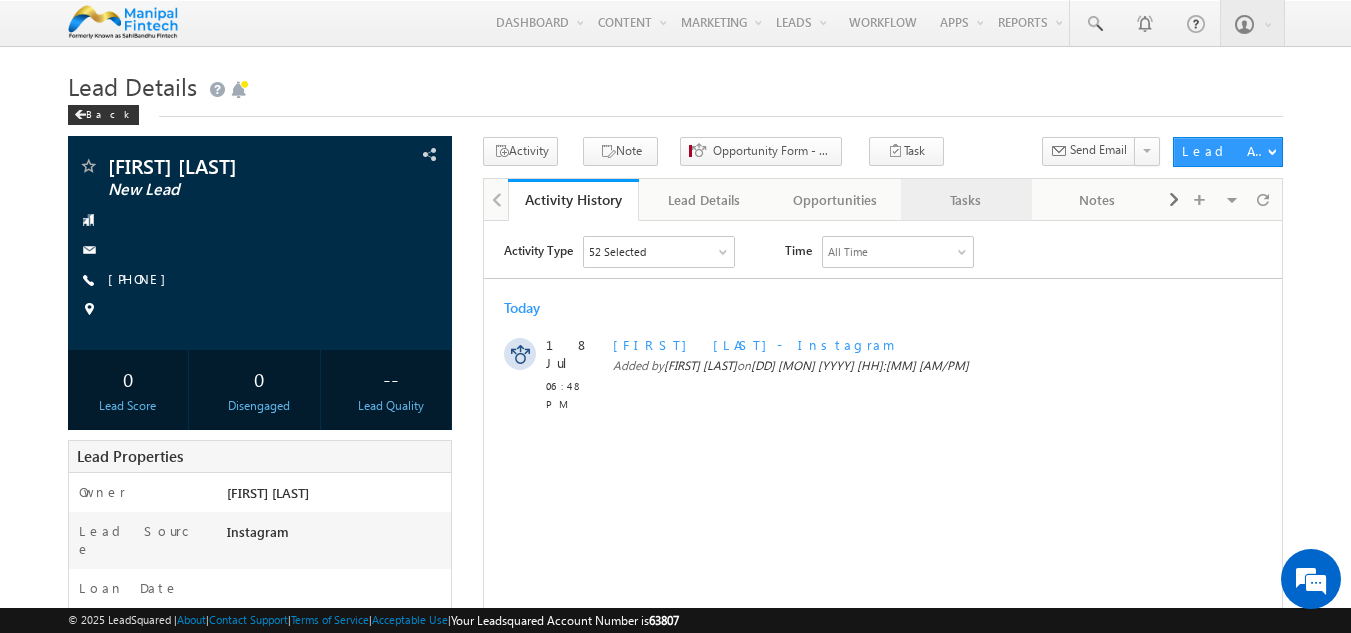 click on "Tasks" at bounding box center [965, 200] 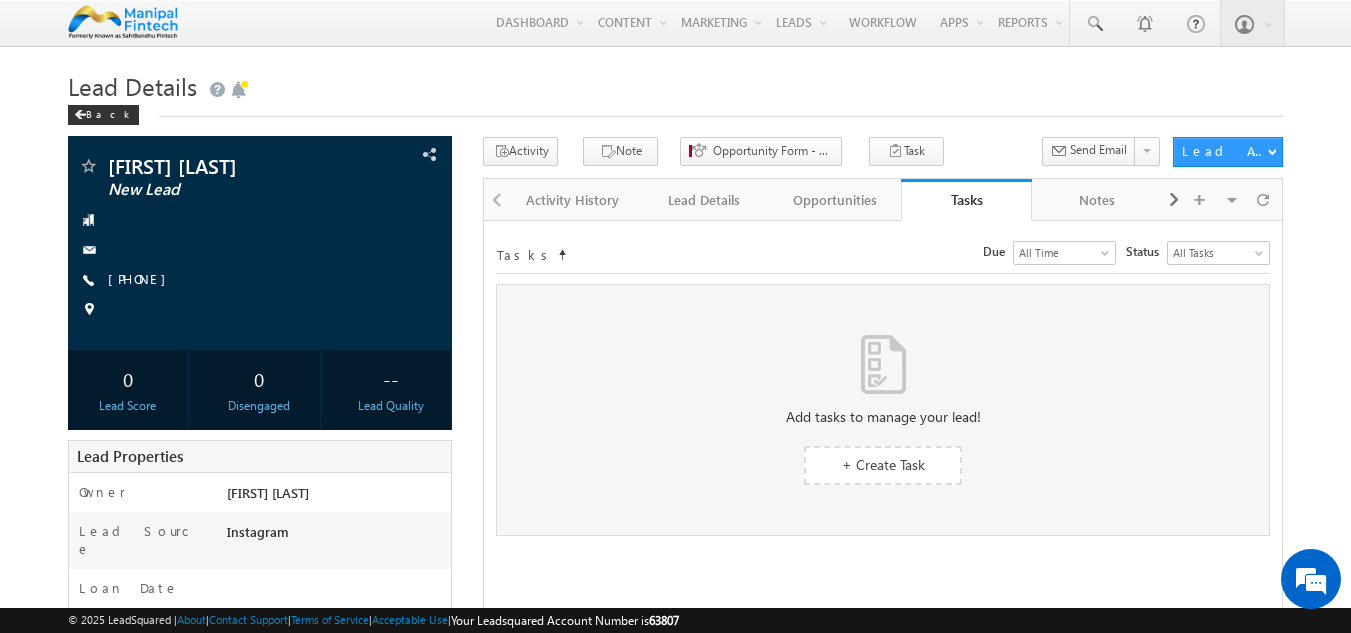 click on "Activity History Activity History Lead Details Lead Details Opportunities Opportunities Tasks Tasks Notes Notes Documents Documents Member Of Lists Member Of Lists Summary Summary Lead Share History Lead Share History Campaign Emails Campaign Emails" at bounding box center (2508, 201) 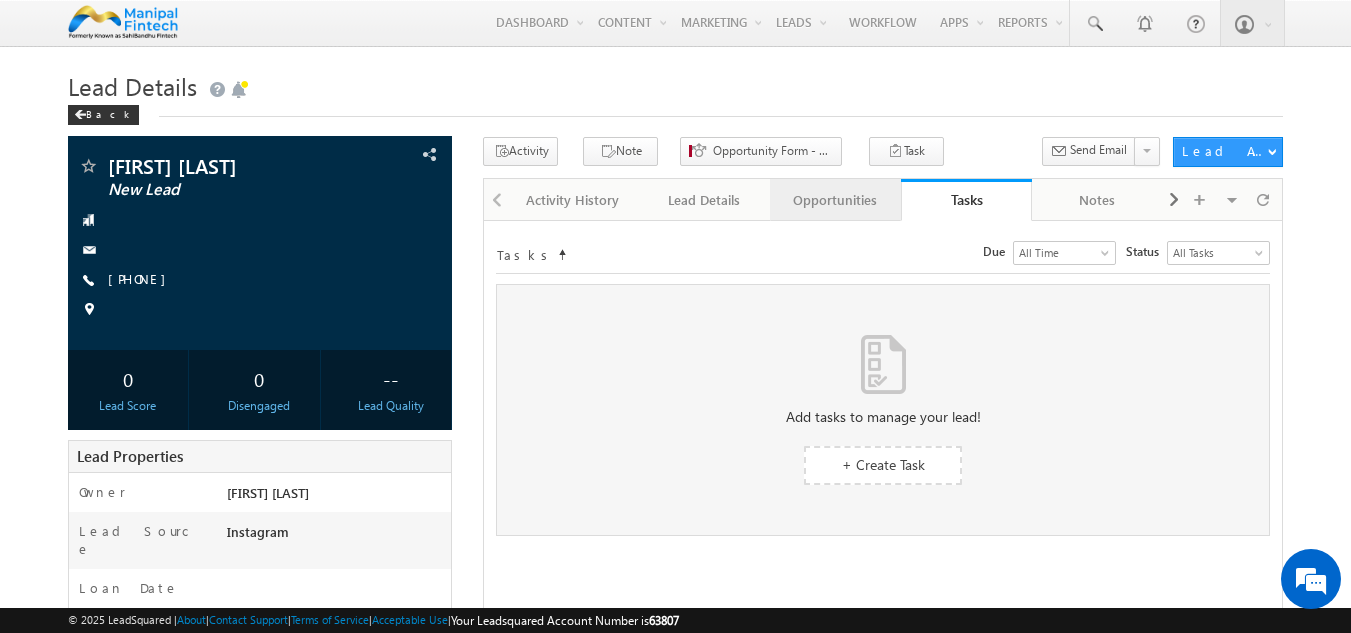 click on "Opportunities" at bounding box center (834, 200) 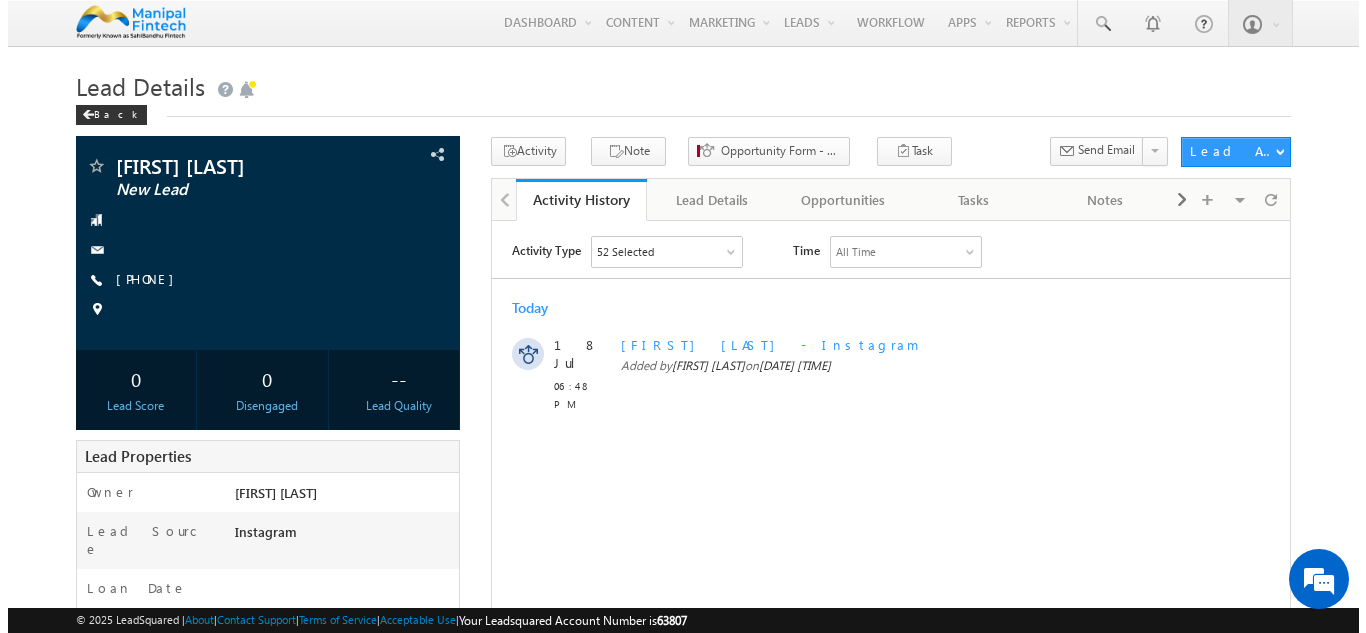 scroll, scrollTop: 0, scrollLeft: 0, axis: both 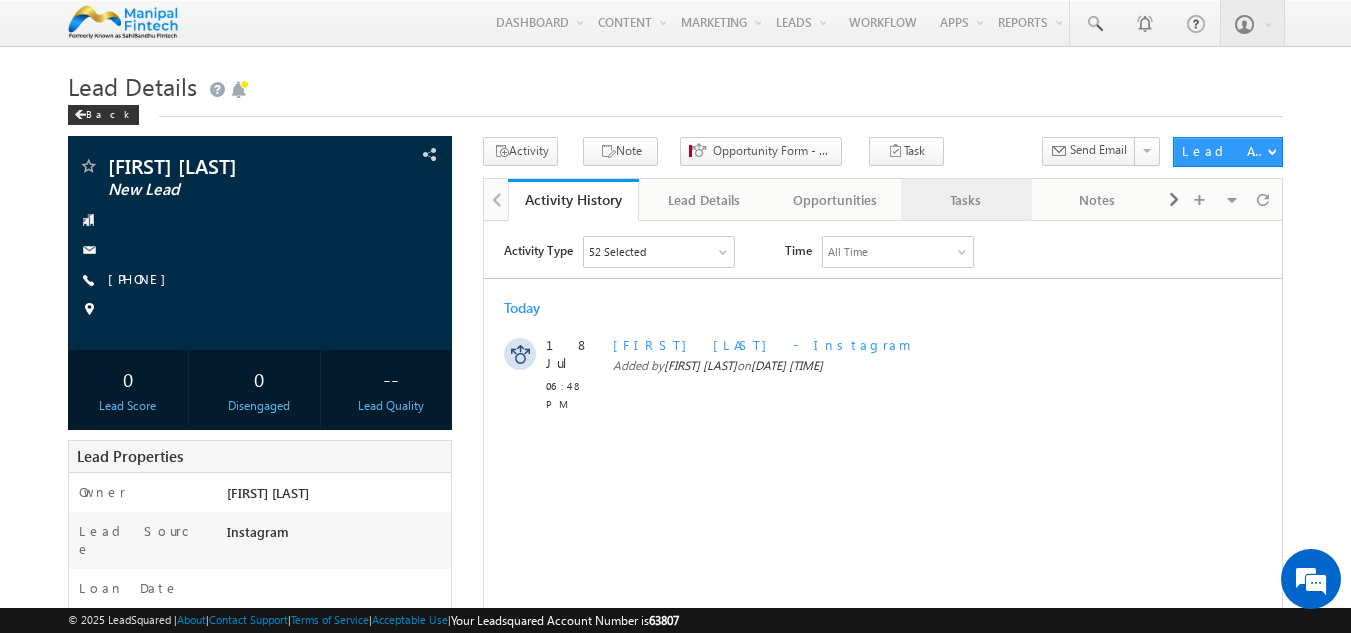 click on "Tasks" at bounding box center (965, 200) 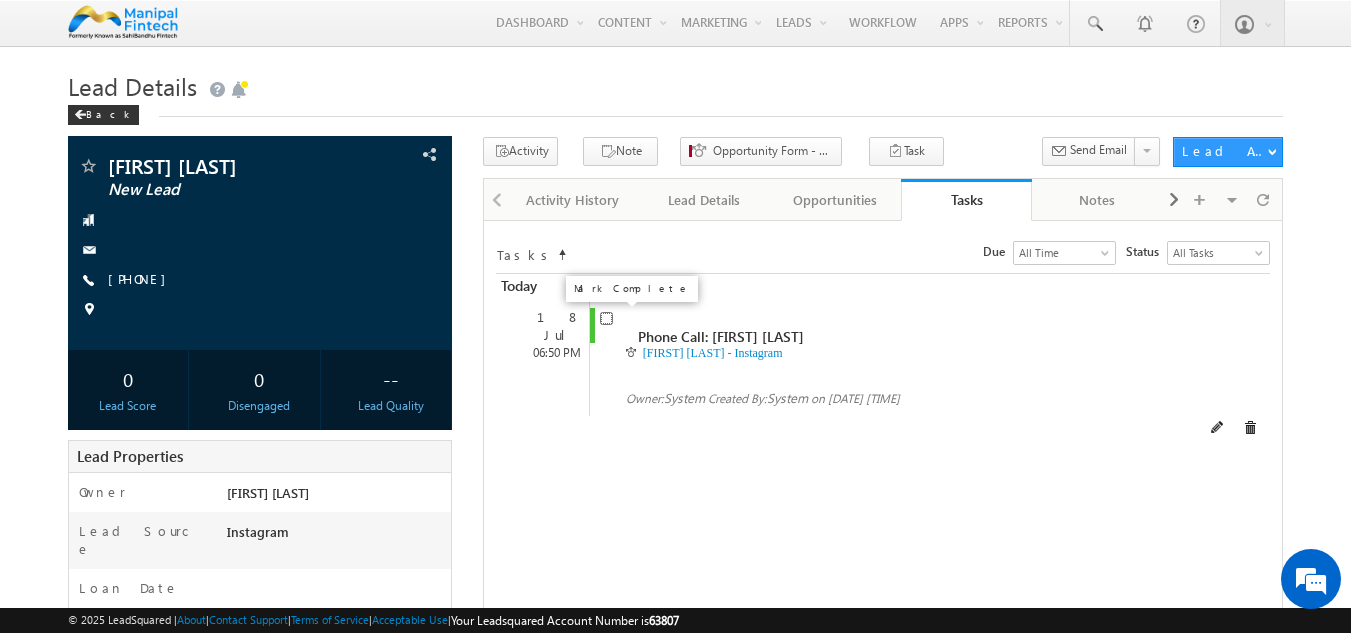 click at bounding box center [606, 318] 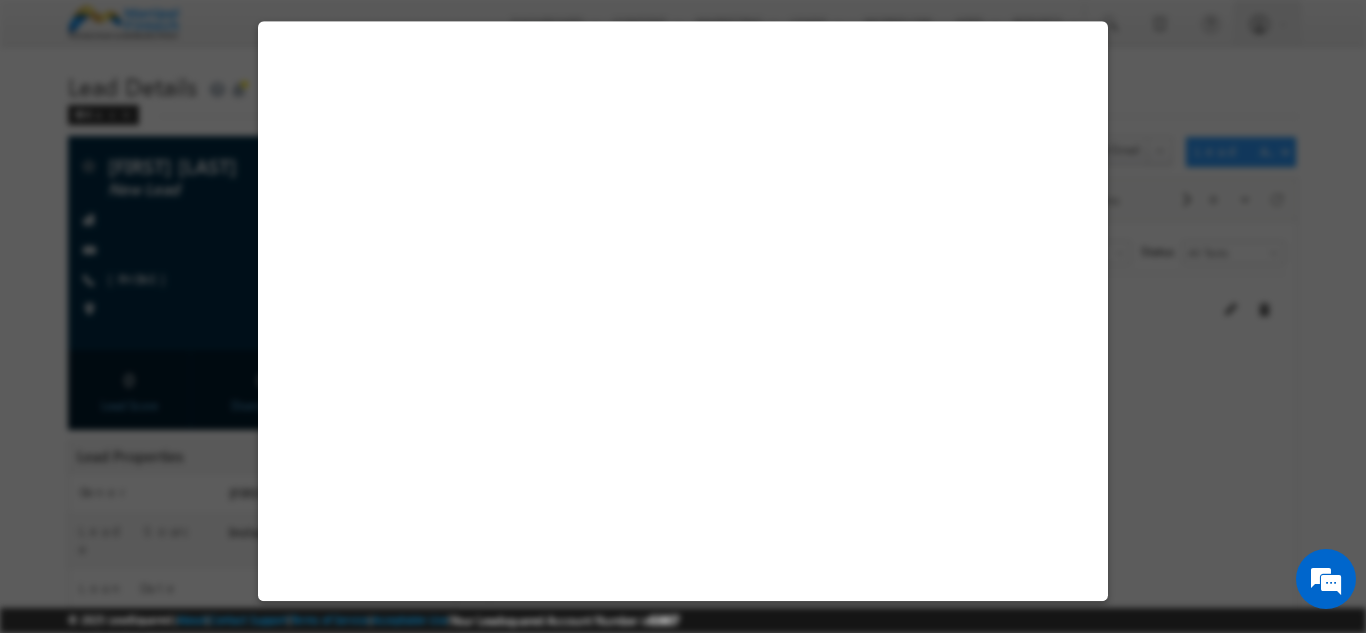 select on "Male" 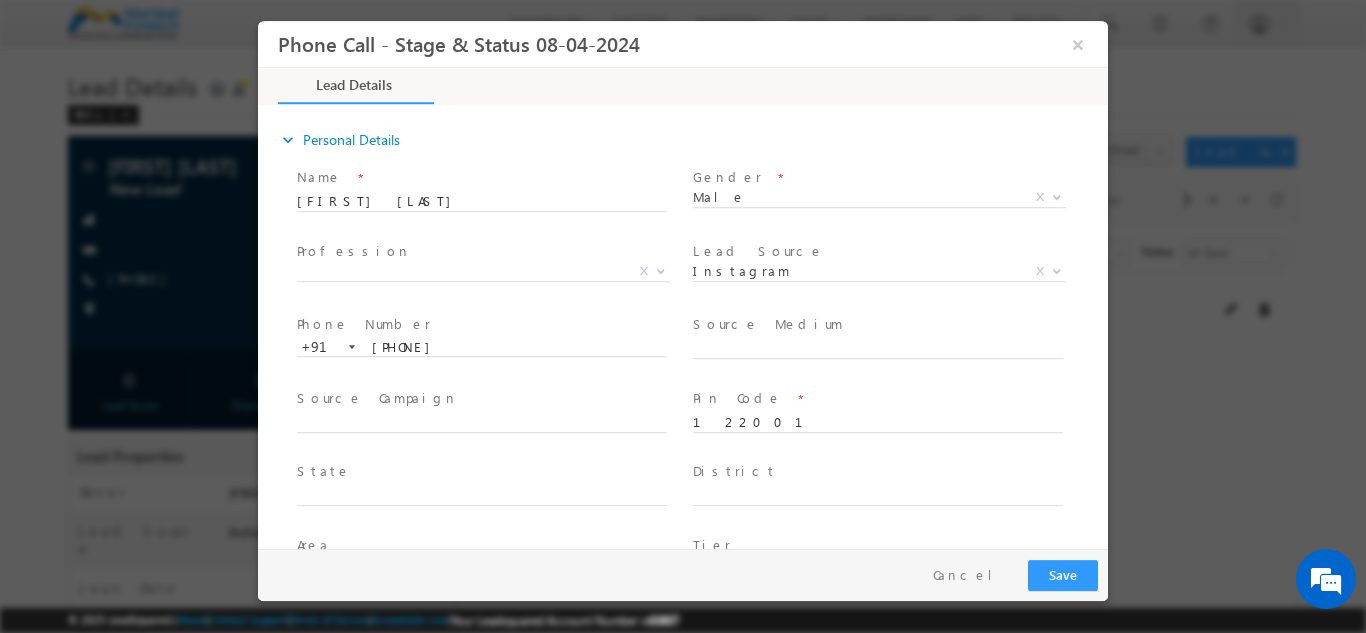 scroll, scrollTop: 0, scrollLeft: 0, axis: both 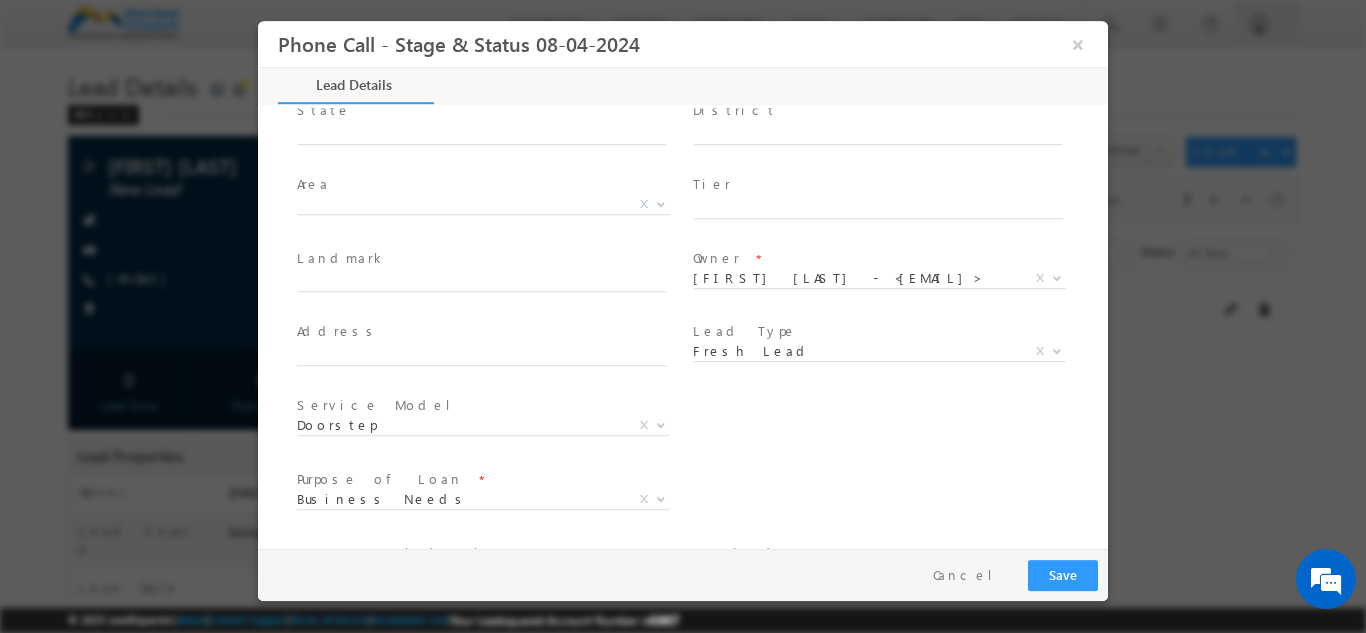 type on "[DATE] [TIME]" 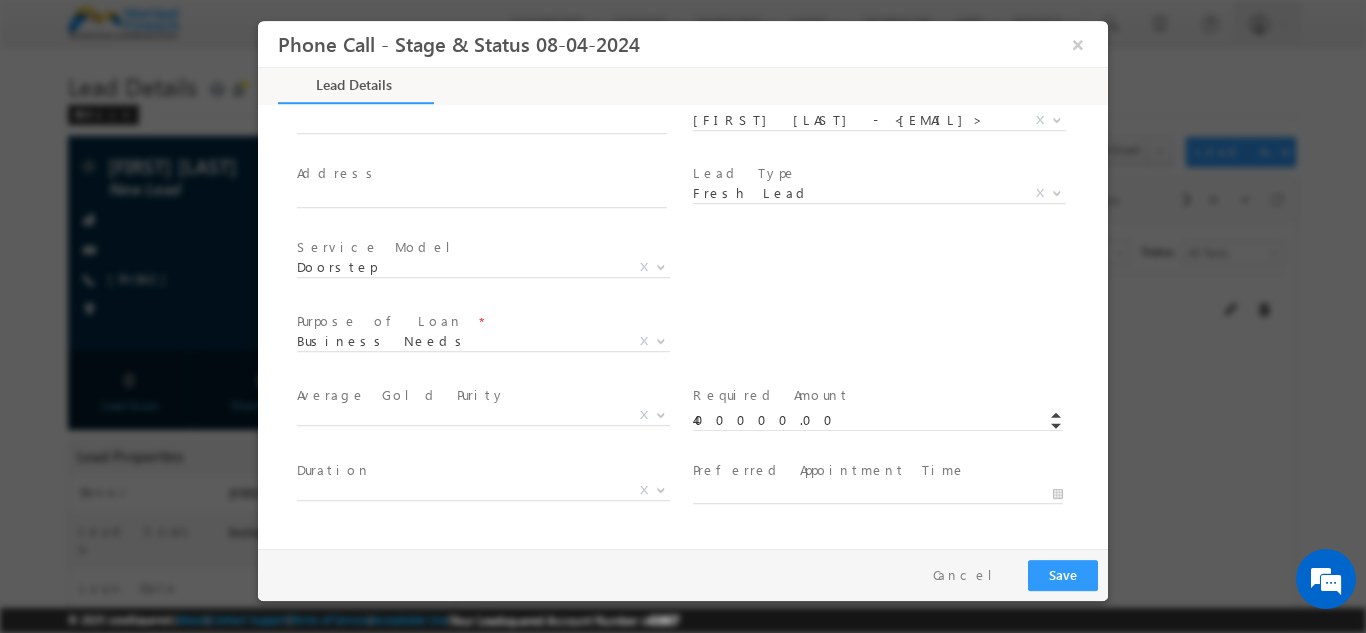 scroll, scrollTop: 1020, scrollLeft: 0, axis: vertical 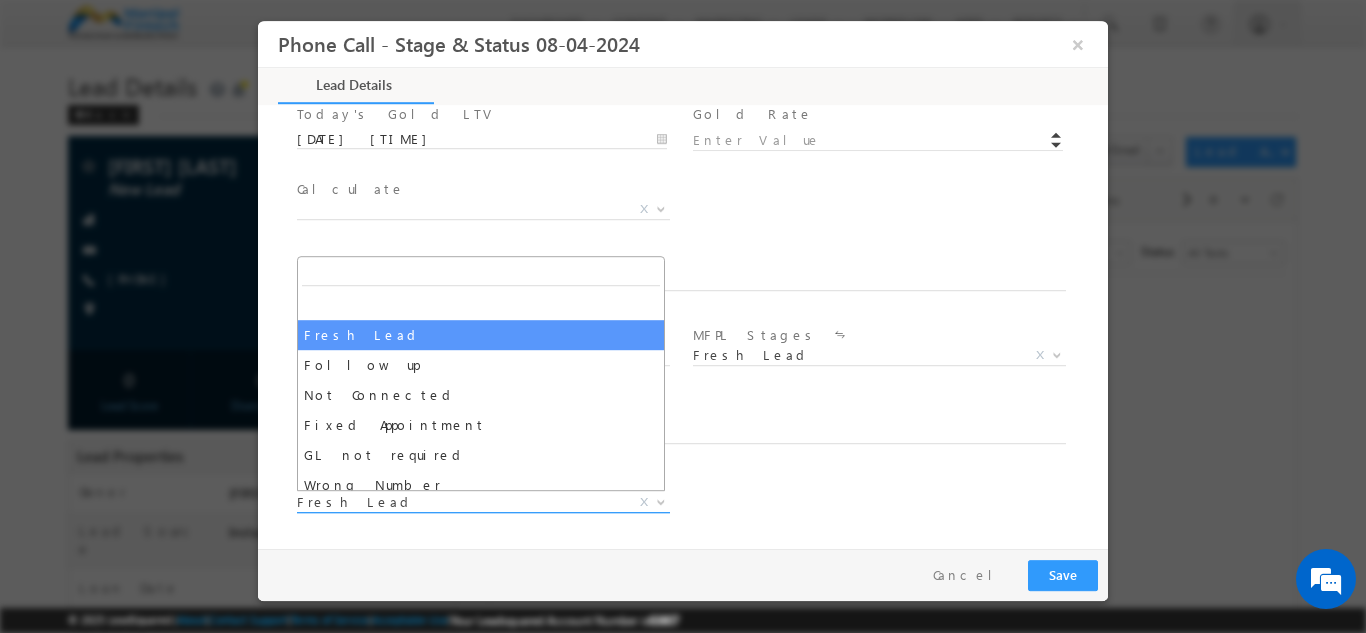 click on "Fresh Lead" at bounding box center [459, 501] 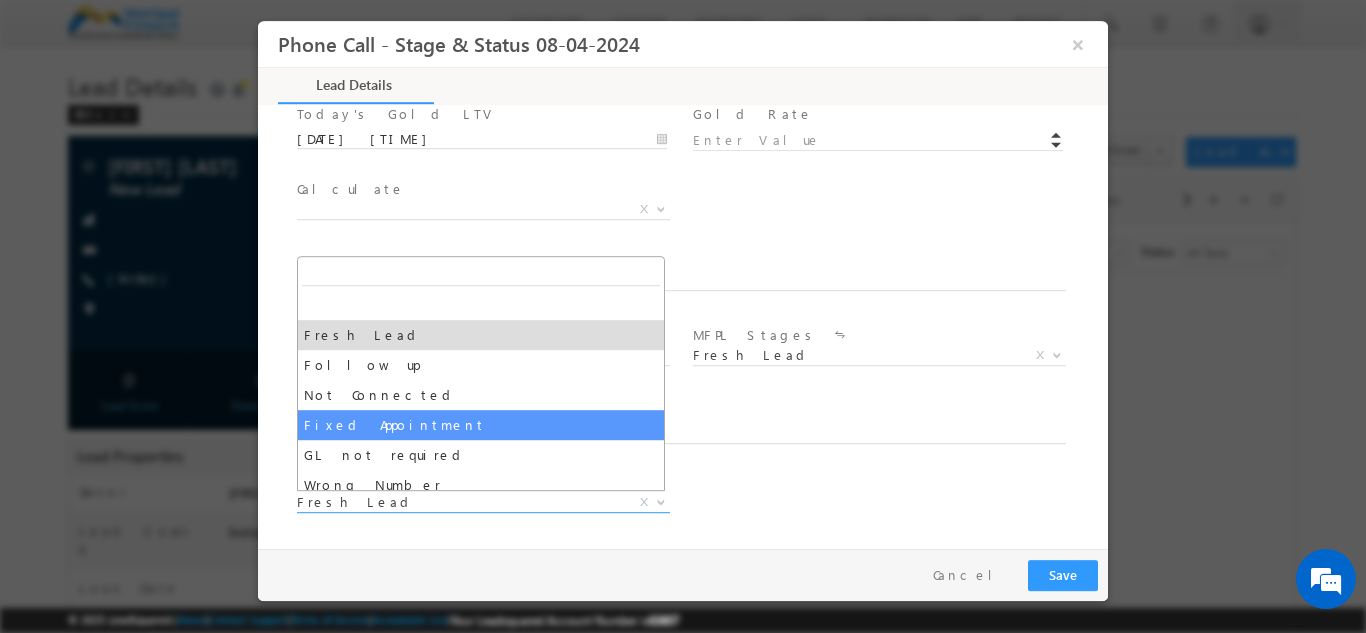 select on "Fixed Appointment" 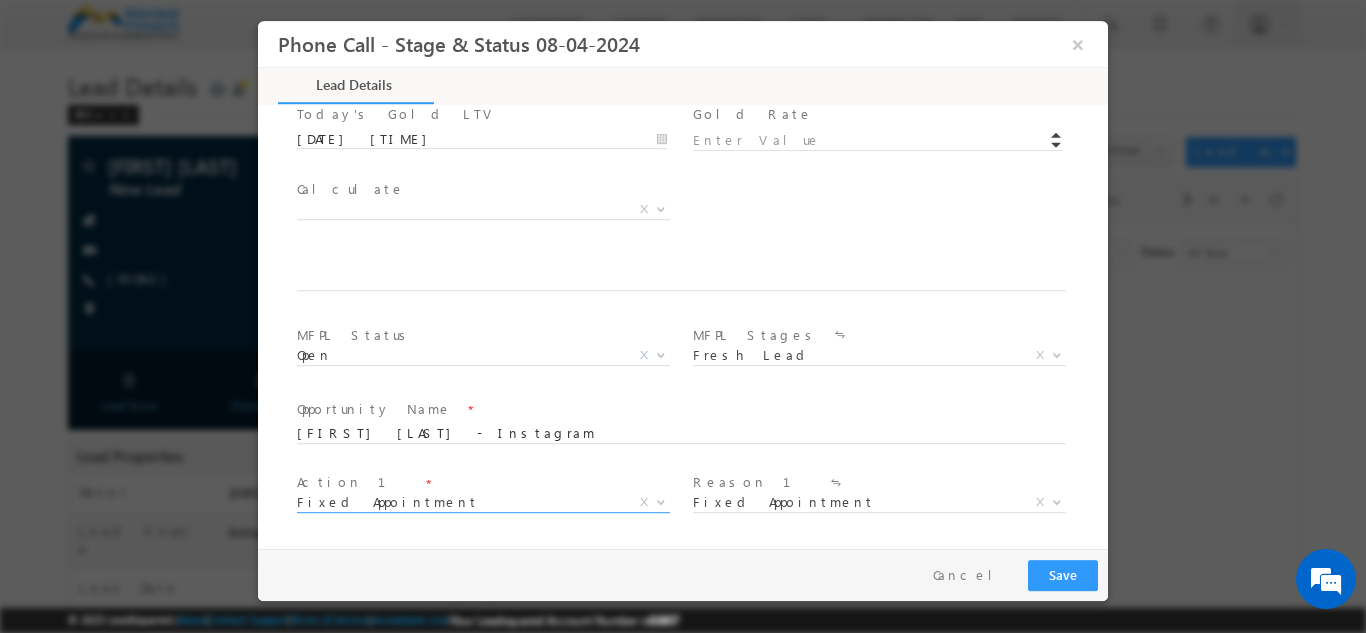 scroll, scrollTop: 1168, scrollLeft: 0, axis: vertical 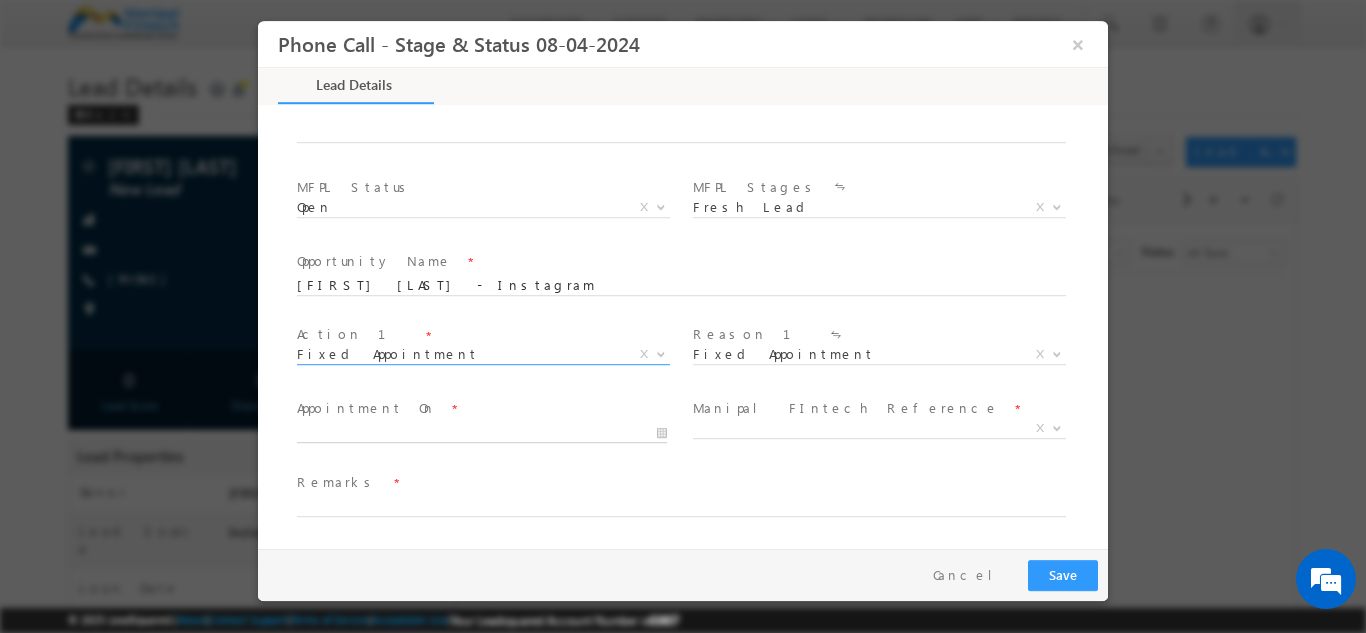 type on "[DATE] [TIME]" 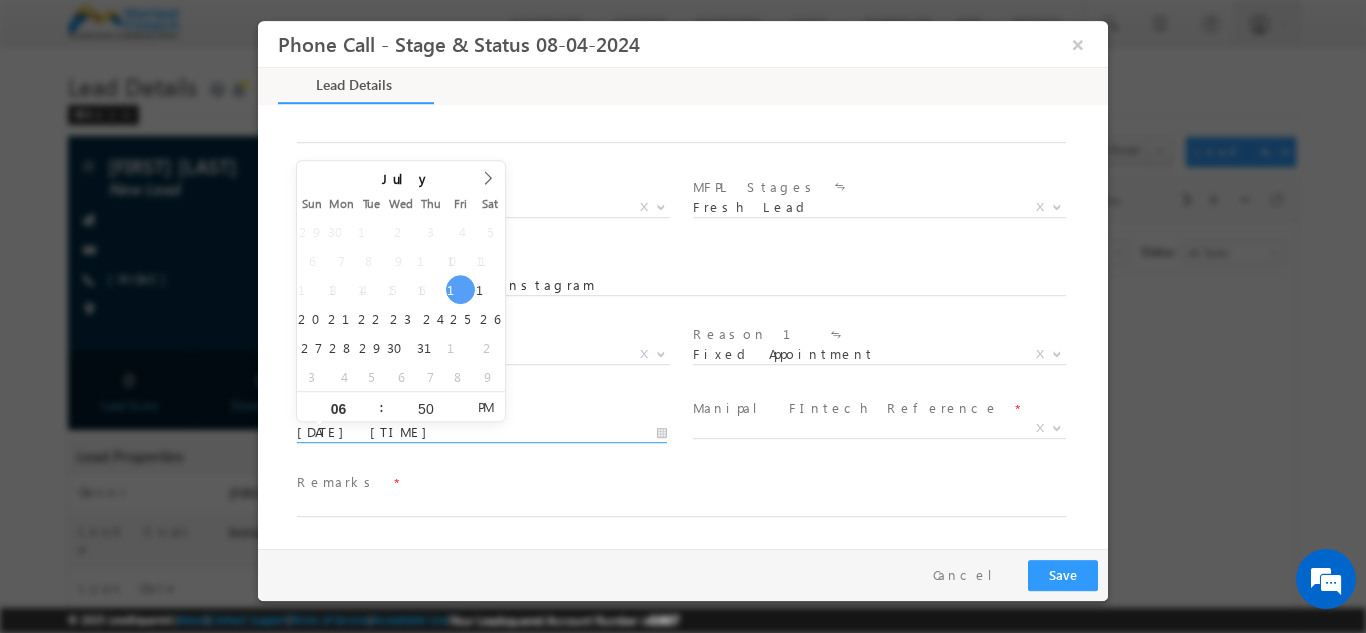 click on "[DATE] [TIME]" at bounding box center [482, 432] 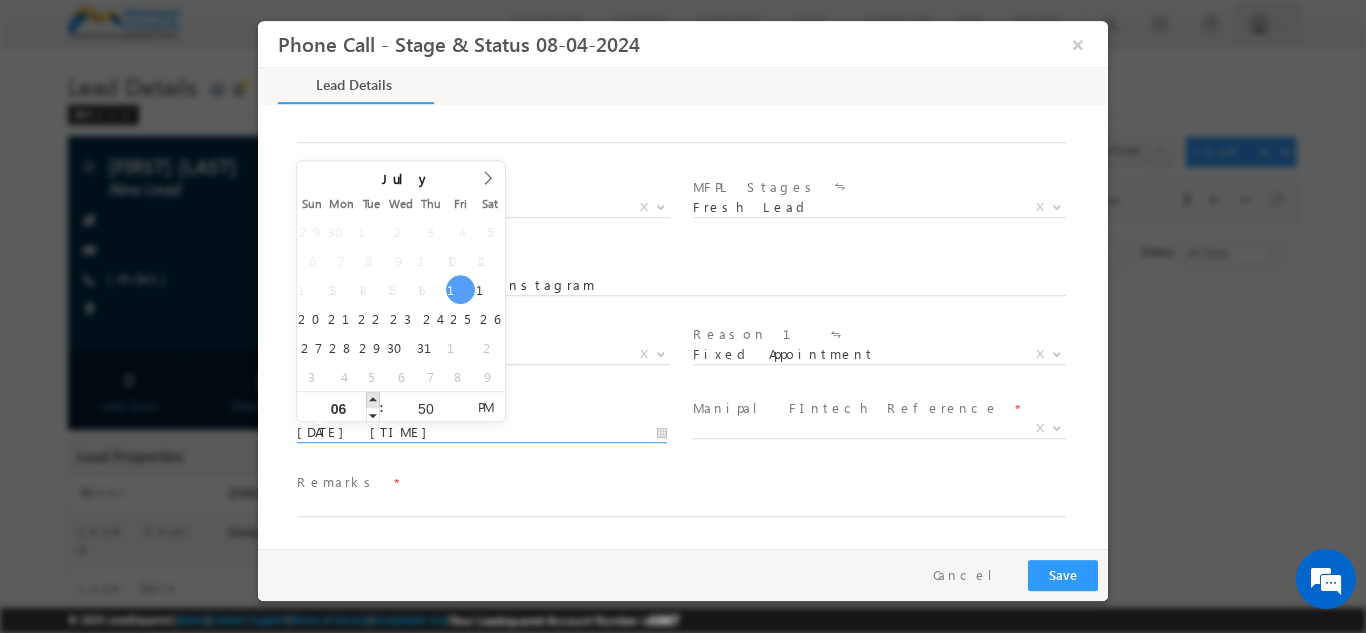 type on "[DATE] [TIME]" 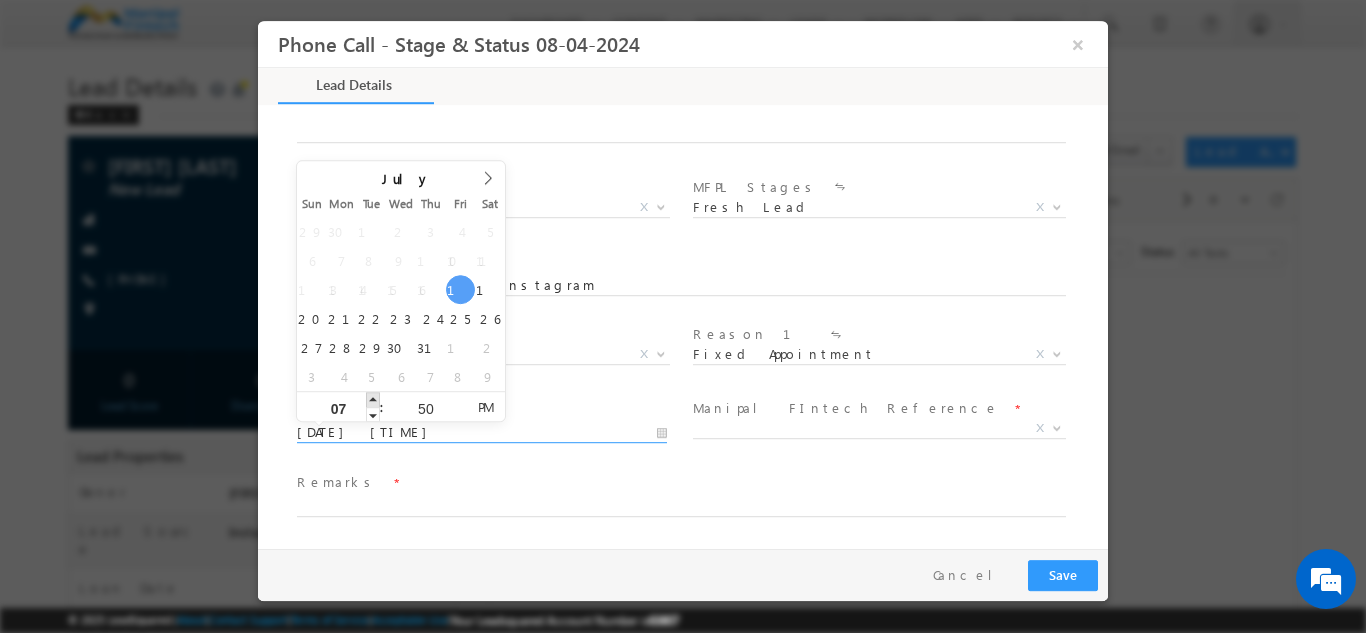 click at bounding box center [373, 398] 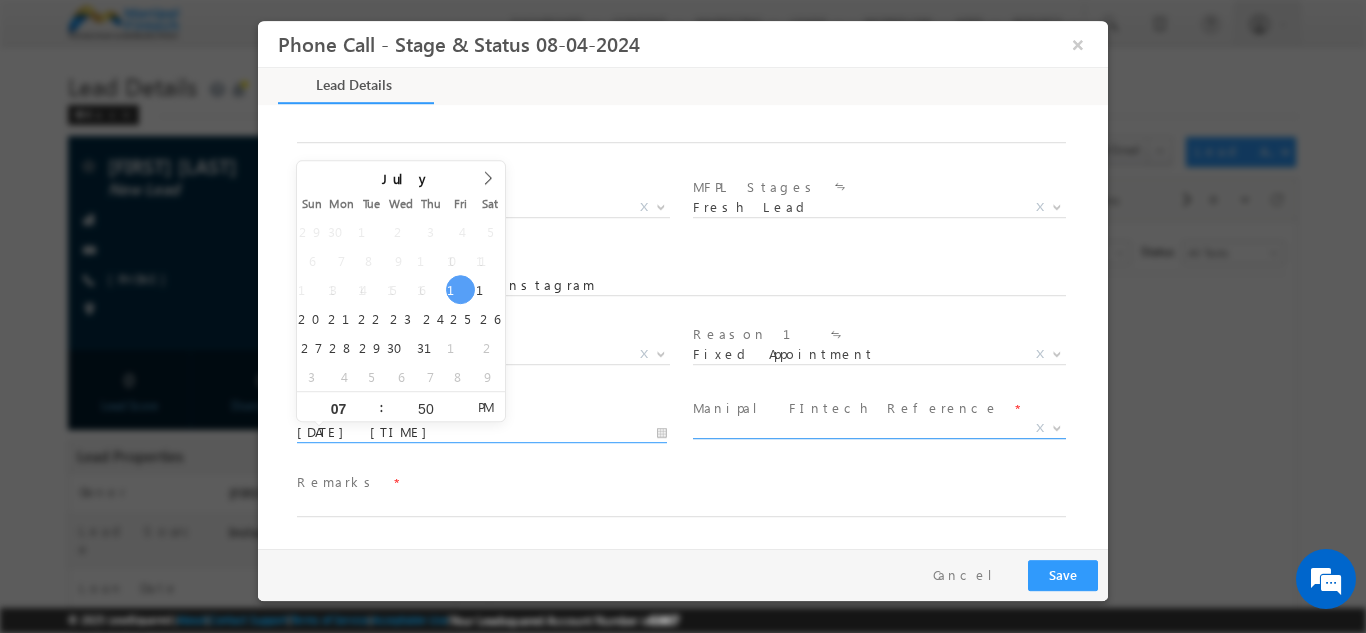 click on "X" at bounding box center (879, 428) 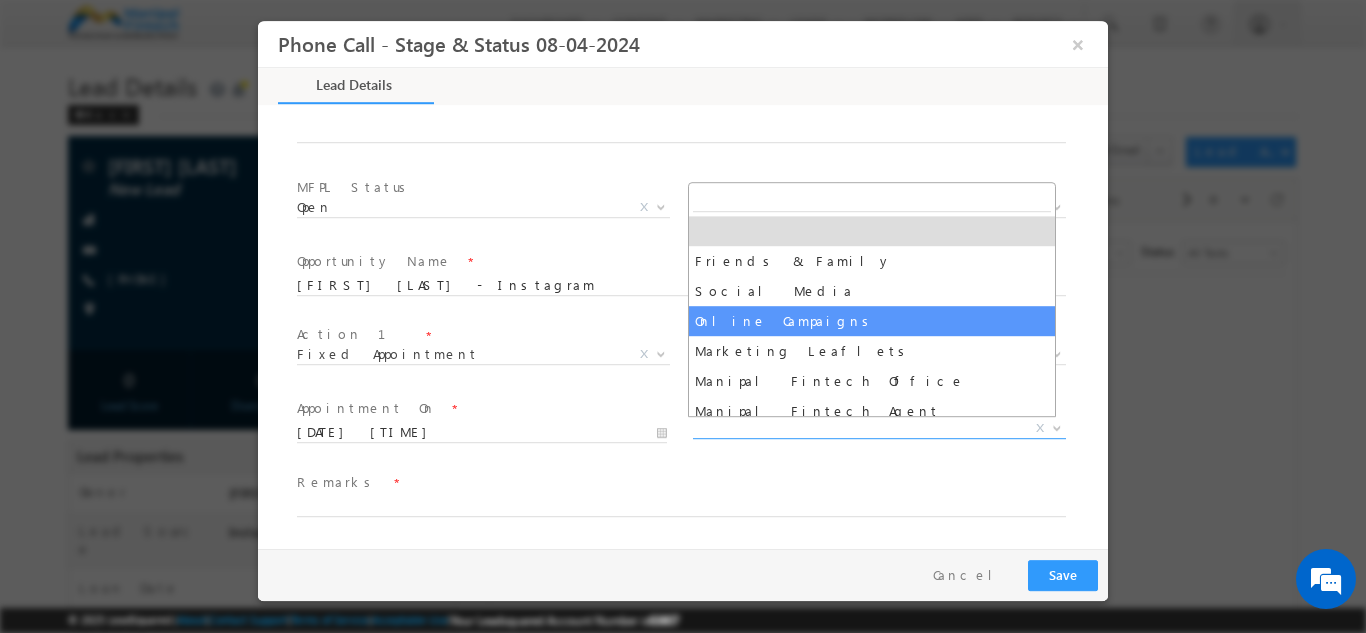 select on "Online Campaigns" 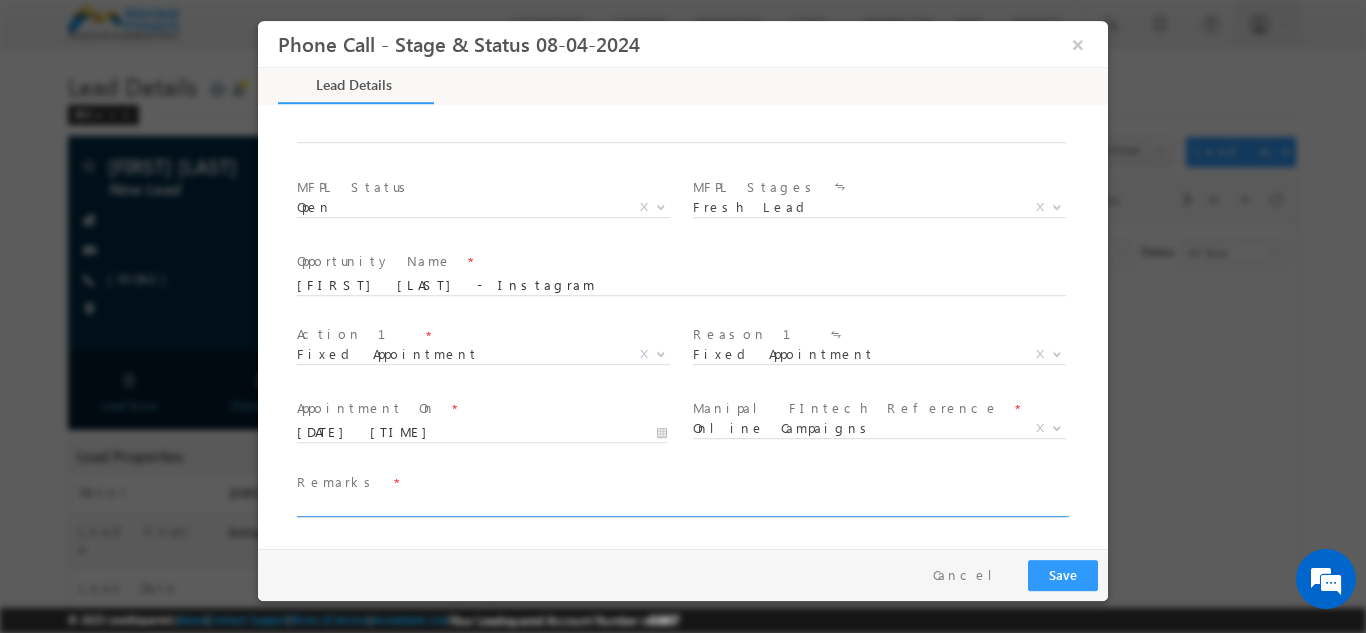 click at bounding box center (681, 506) 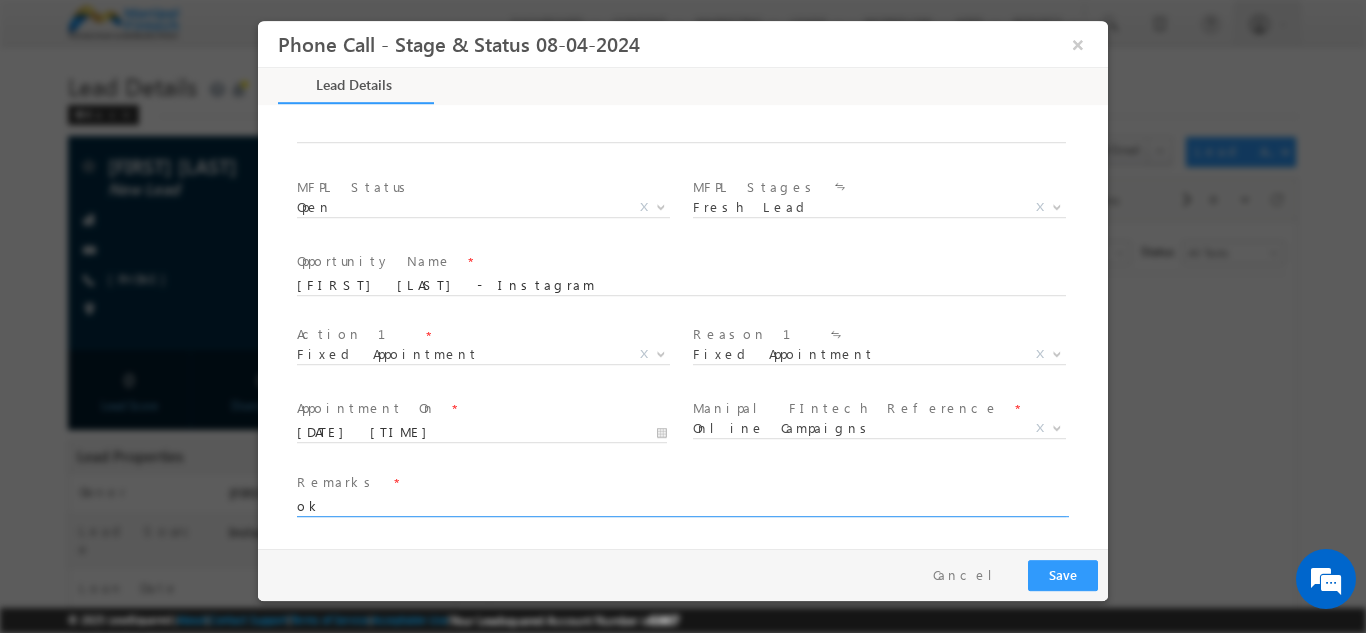 type on "ok" 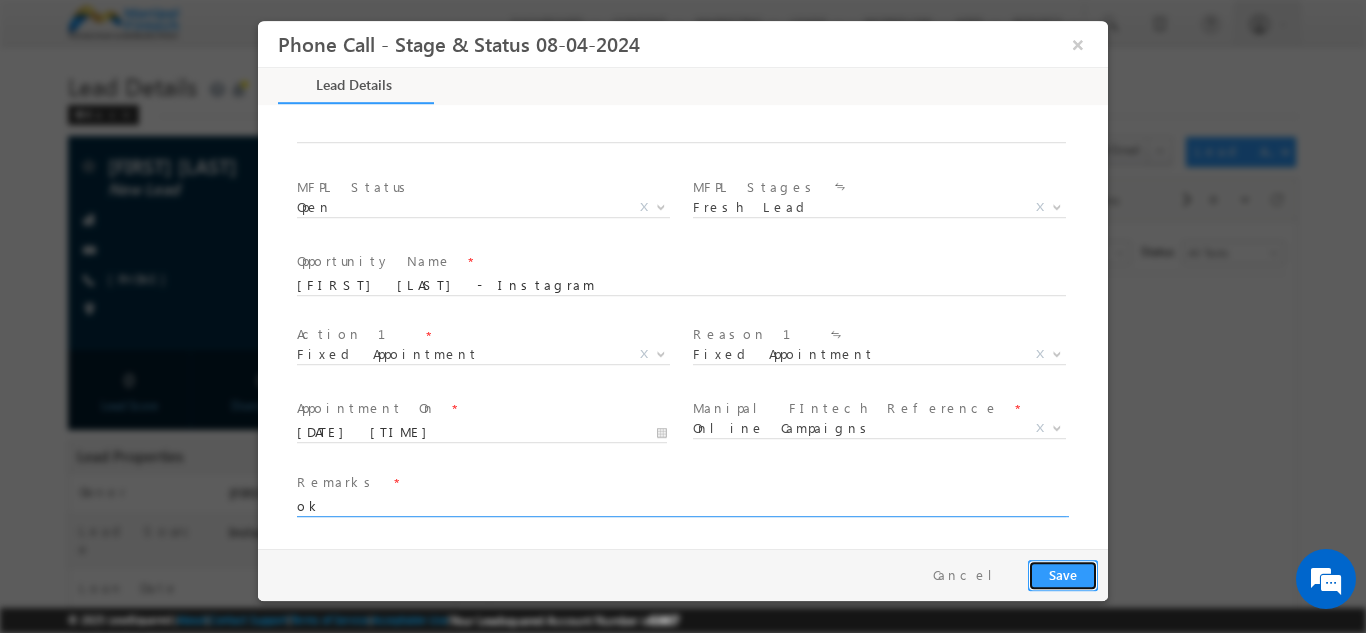 click on "Save" at bounding box center [1063, 574] 